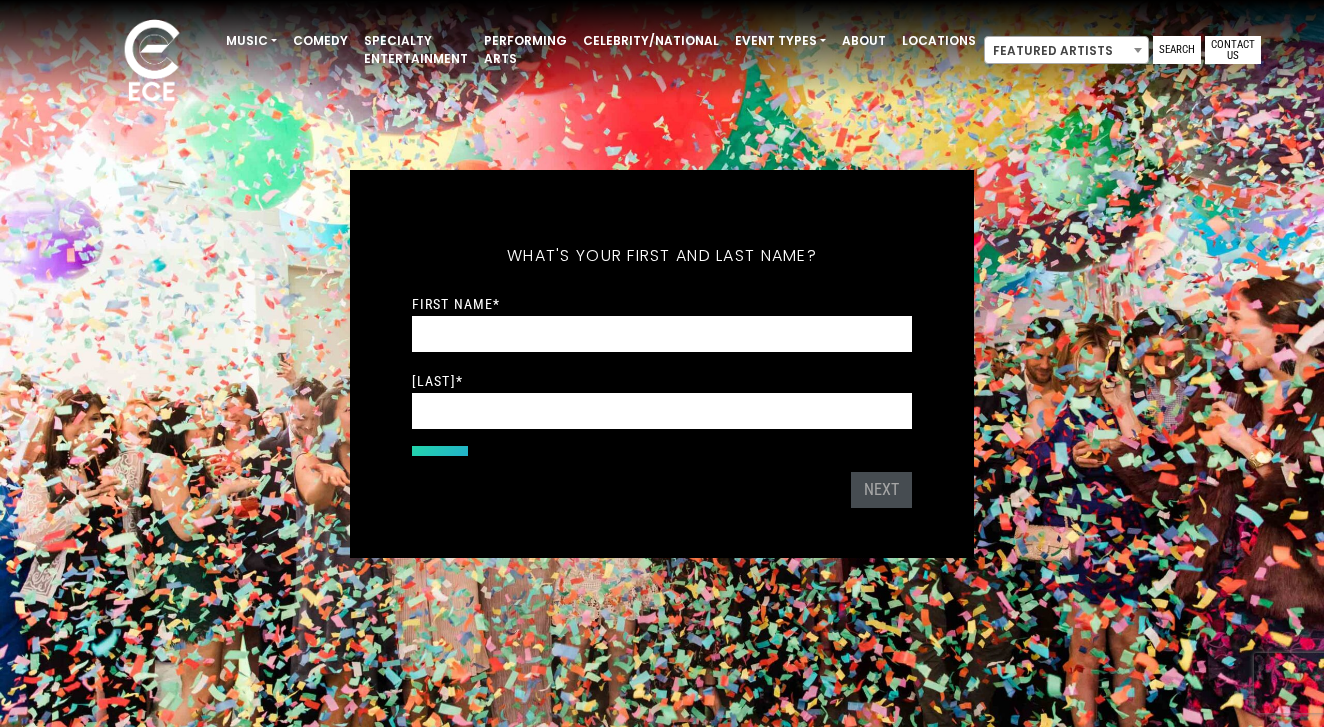 scroll, scrollTop: 0, scrollLeft: 0, axis: both 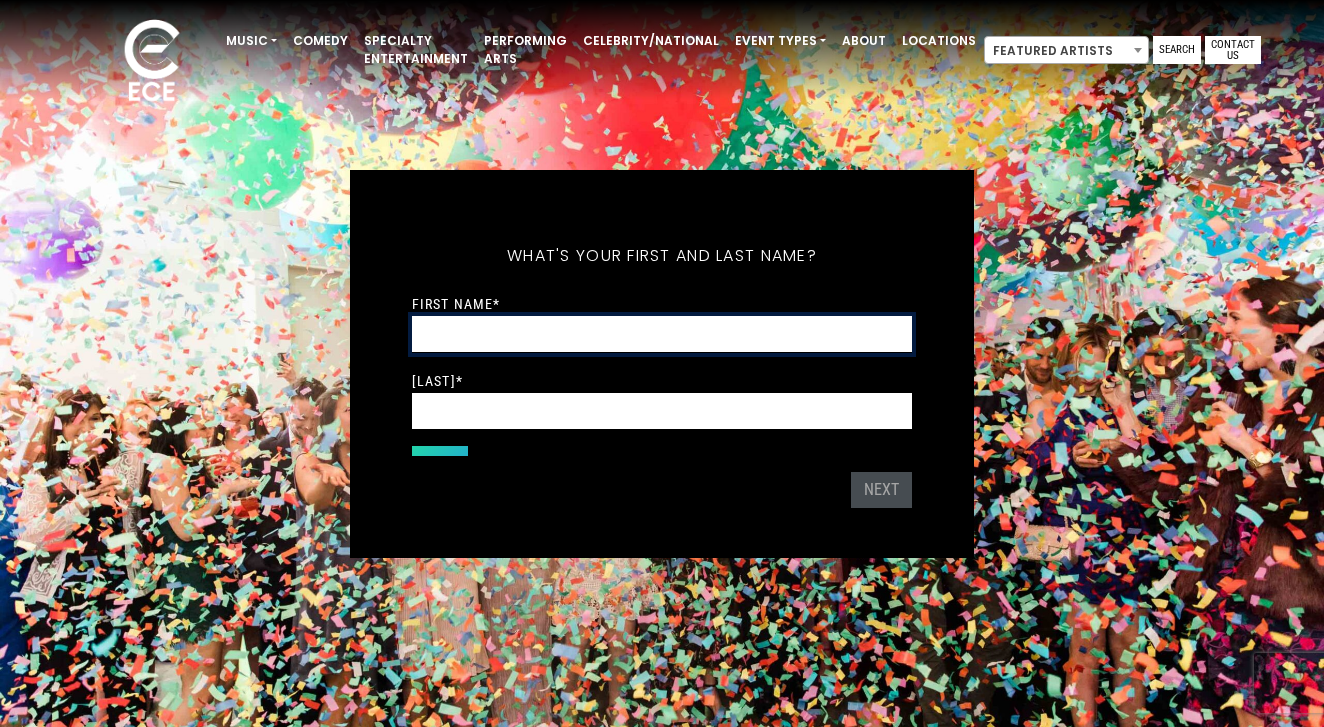 click on "[FIRST] Name *" at bounding box center [662, 334] 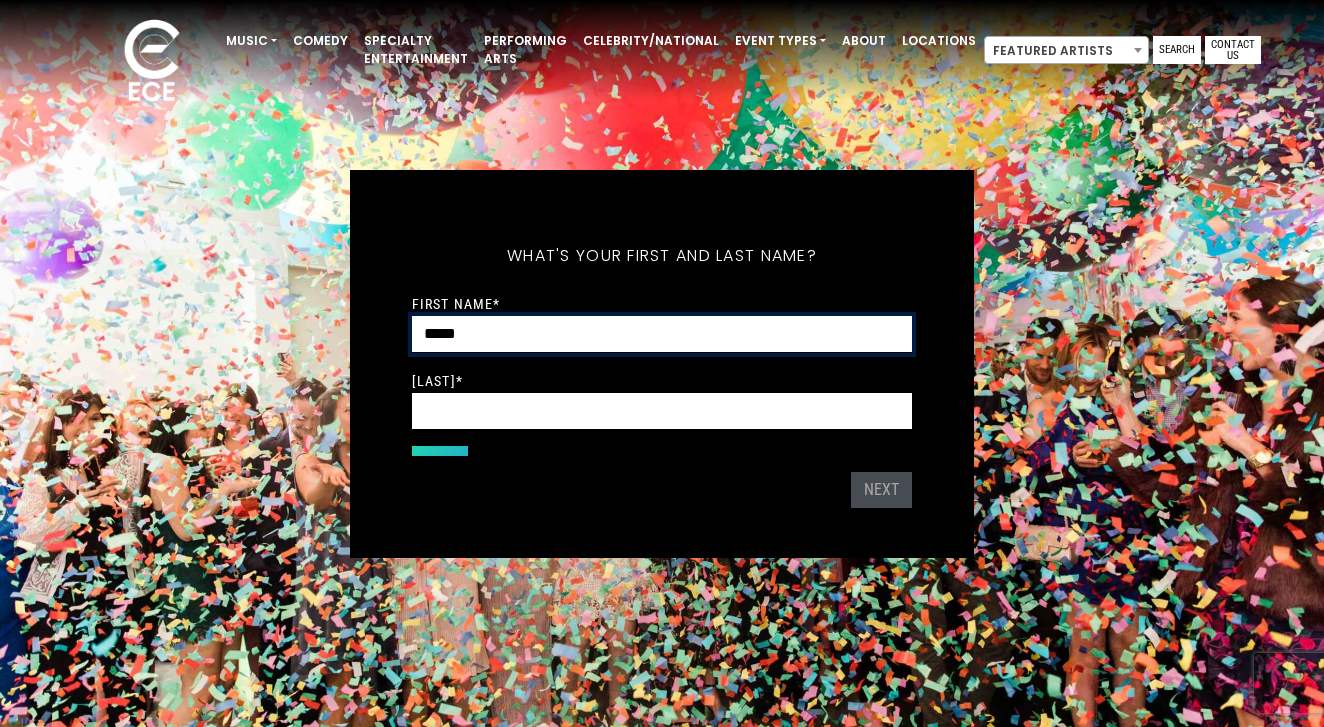 type on "*****" 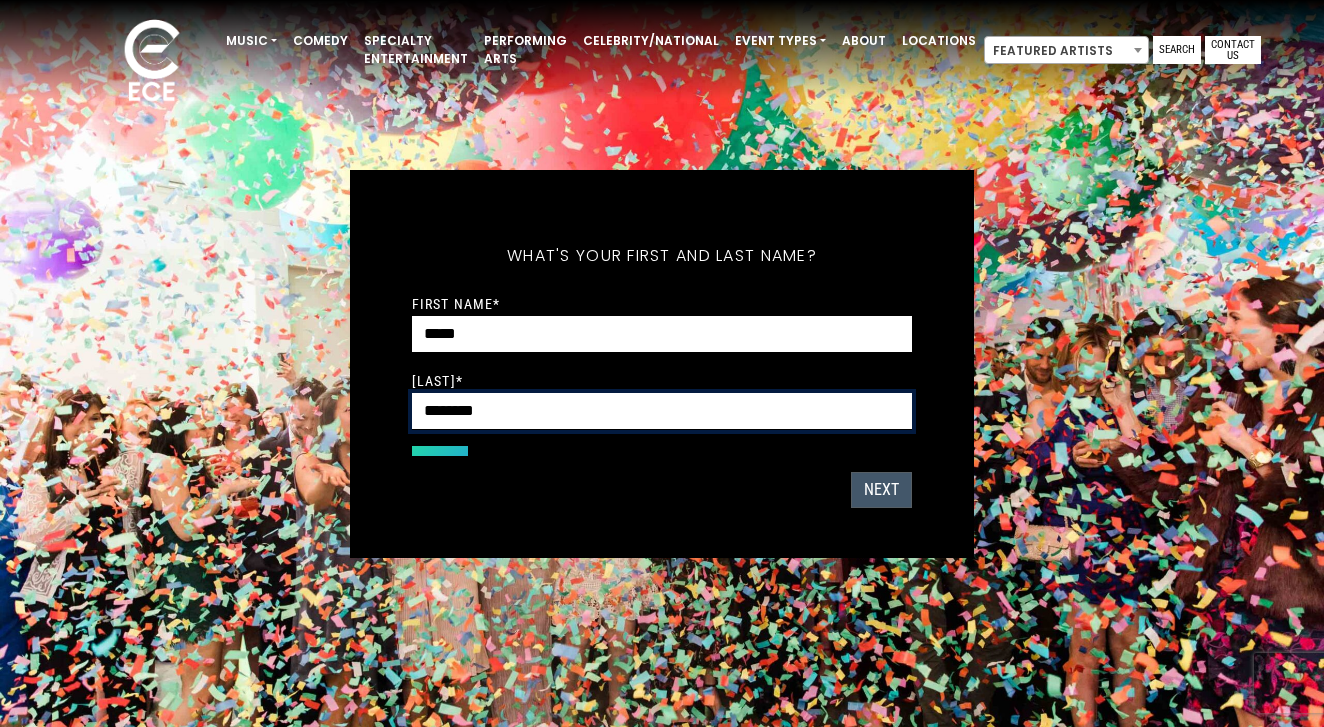 type on "********" 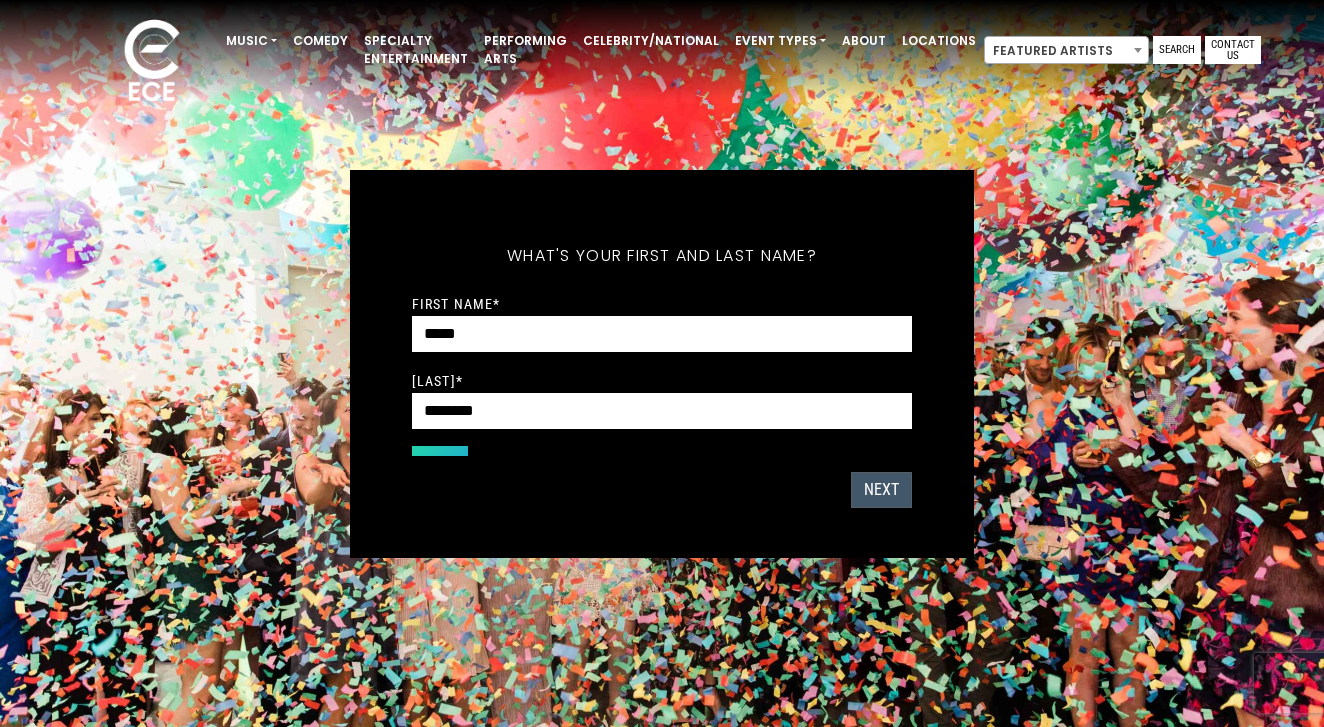 click on "Next" at bounding box center [881, 490] 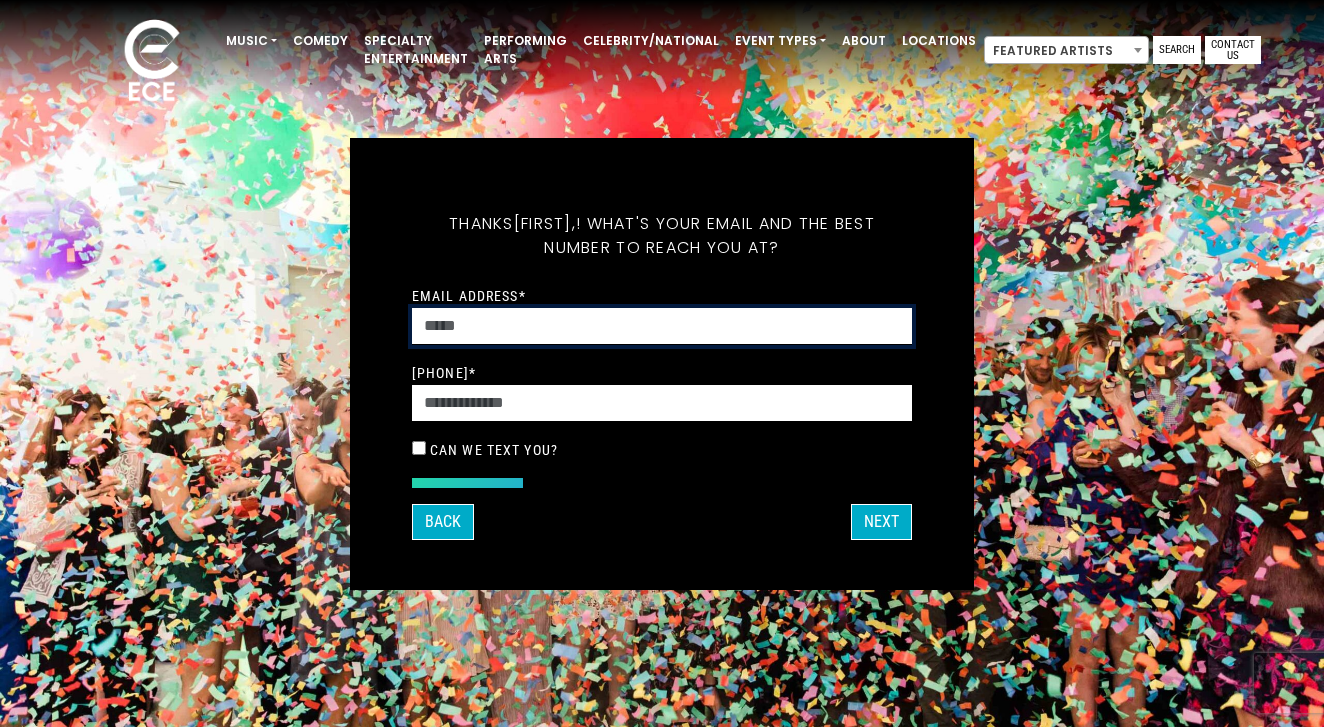click on "Email Address *" at bounding box center (662, 326) 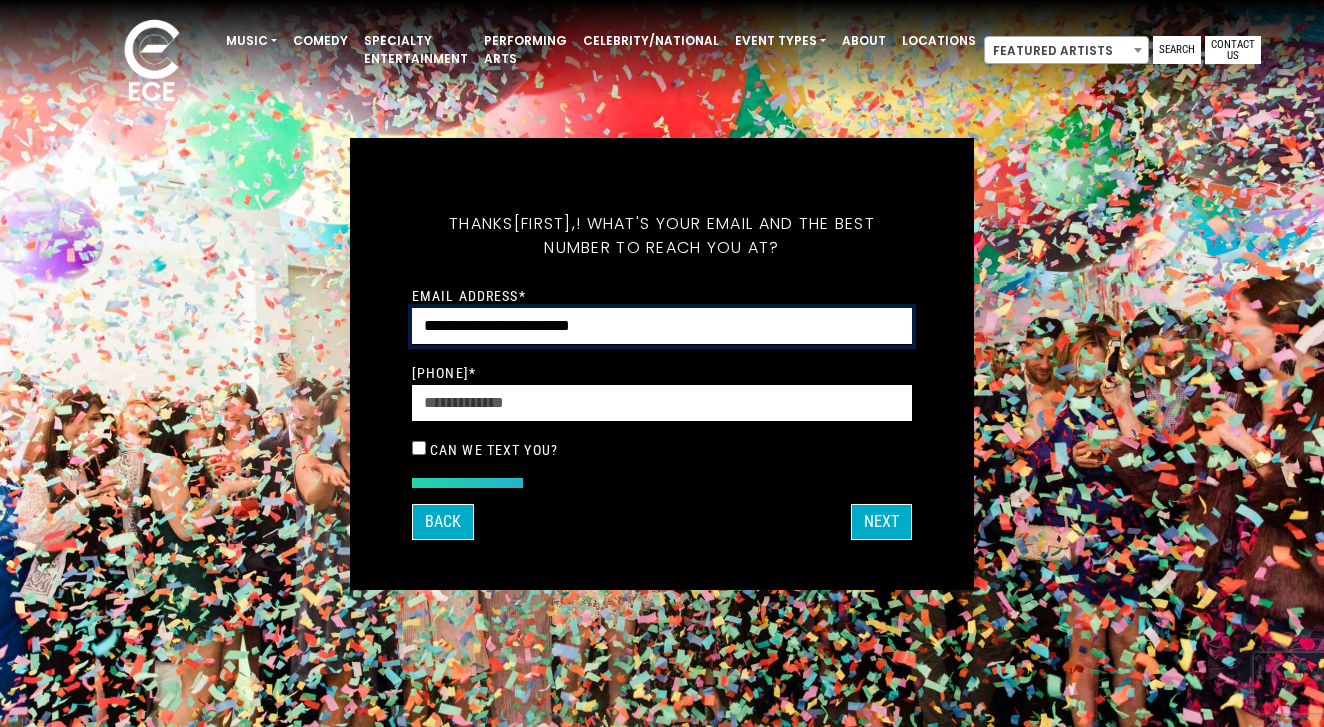 type on "**********" 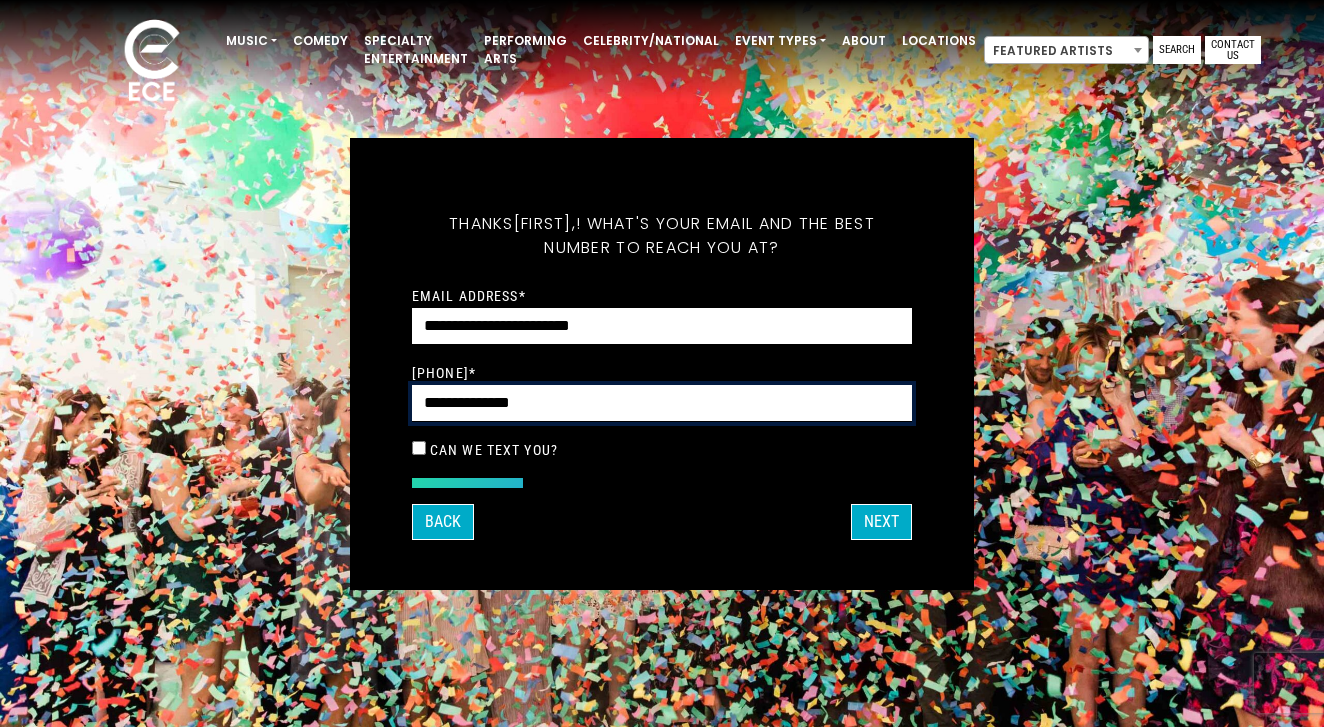 type on "**********" 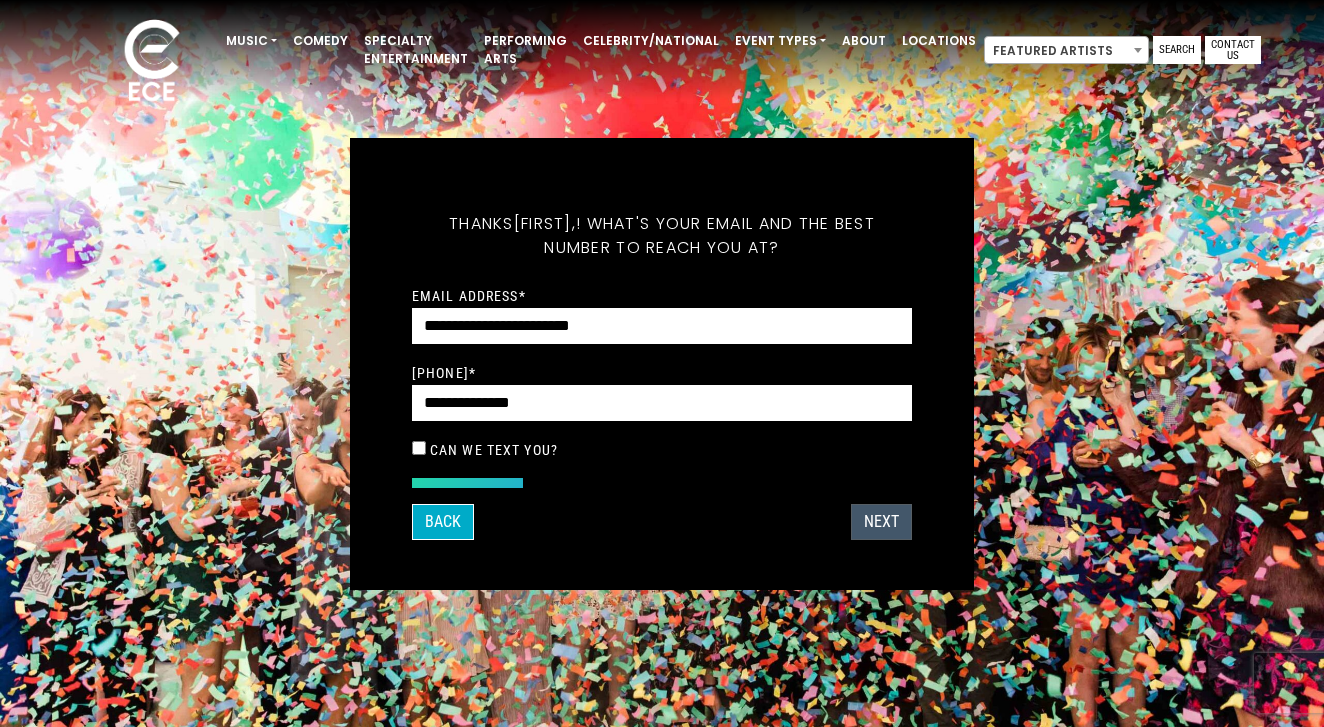 click on "Next" at bounding box center [881, 522] 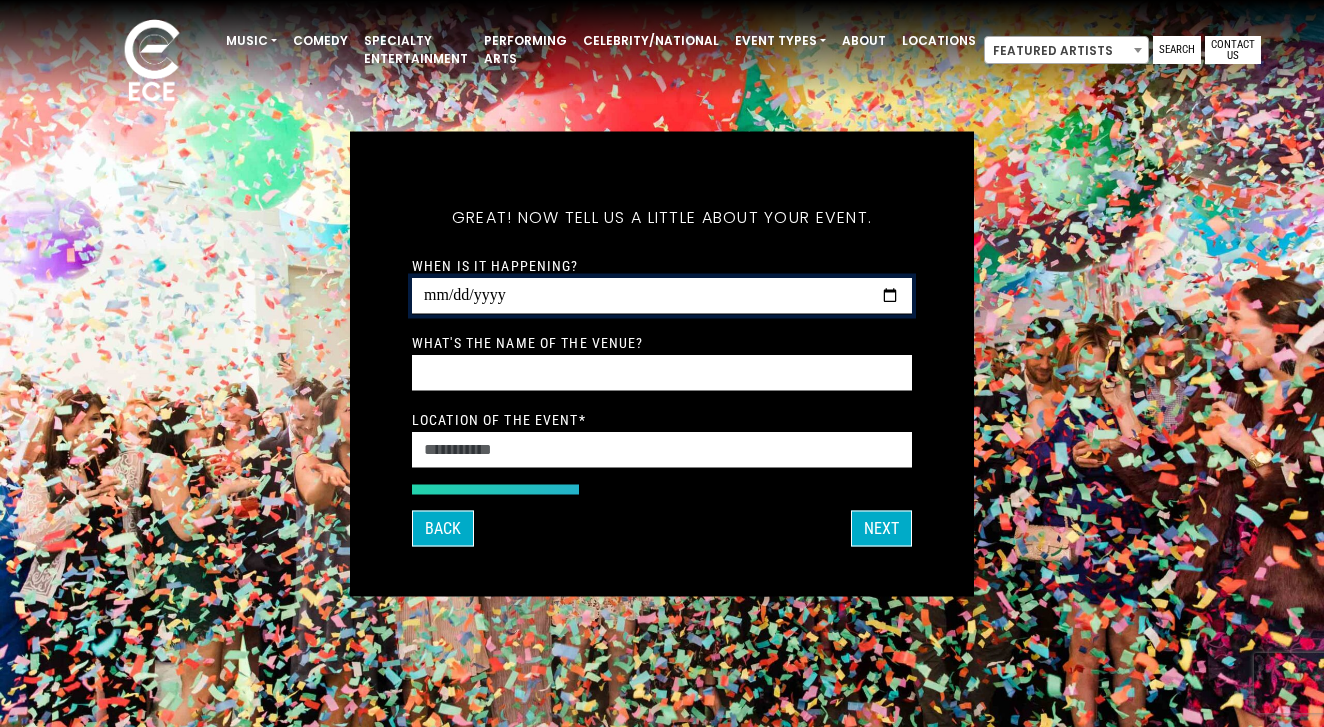 click on "When is it happening?" at bounding box center (662, 295) 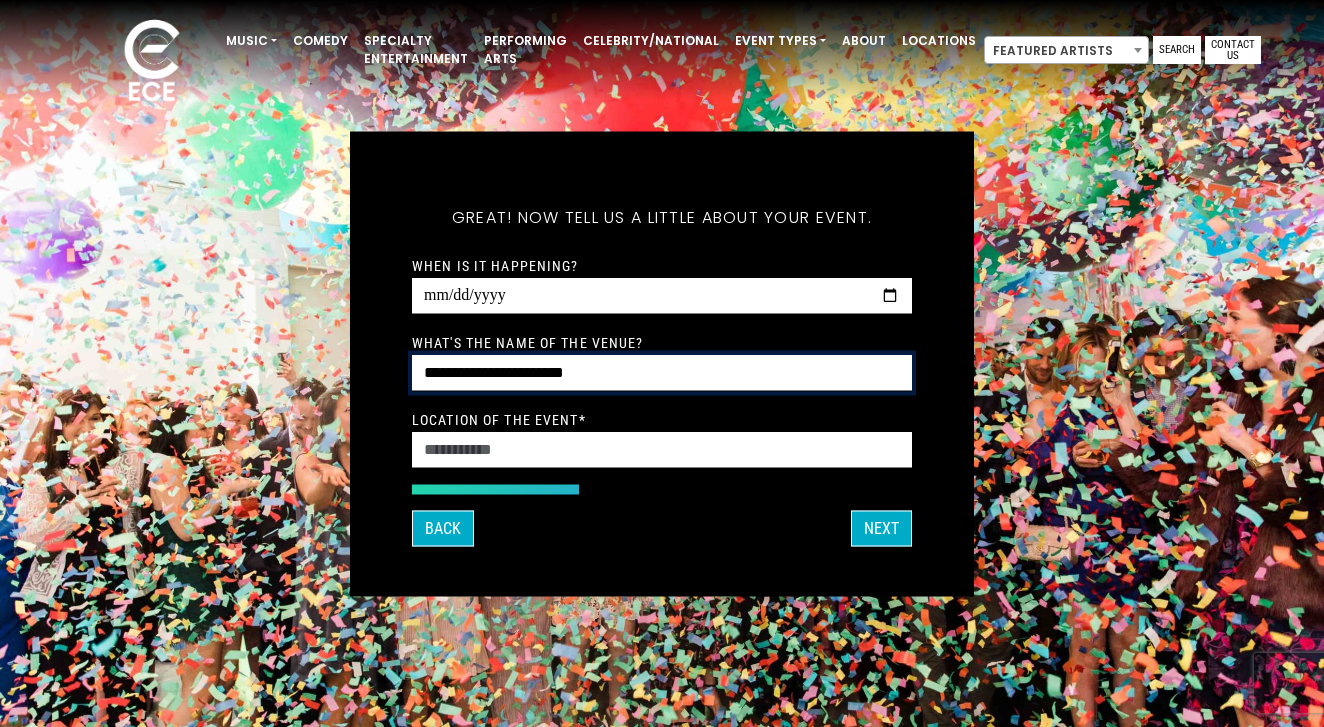 type on "**********" 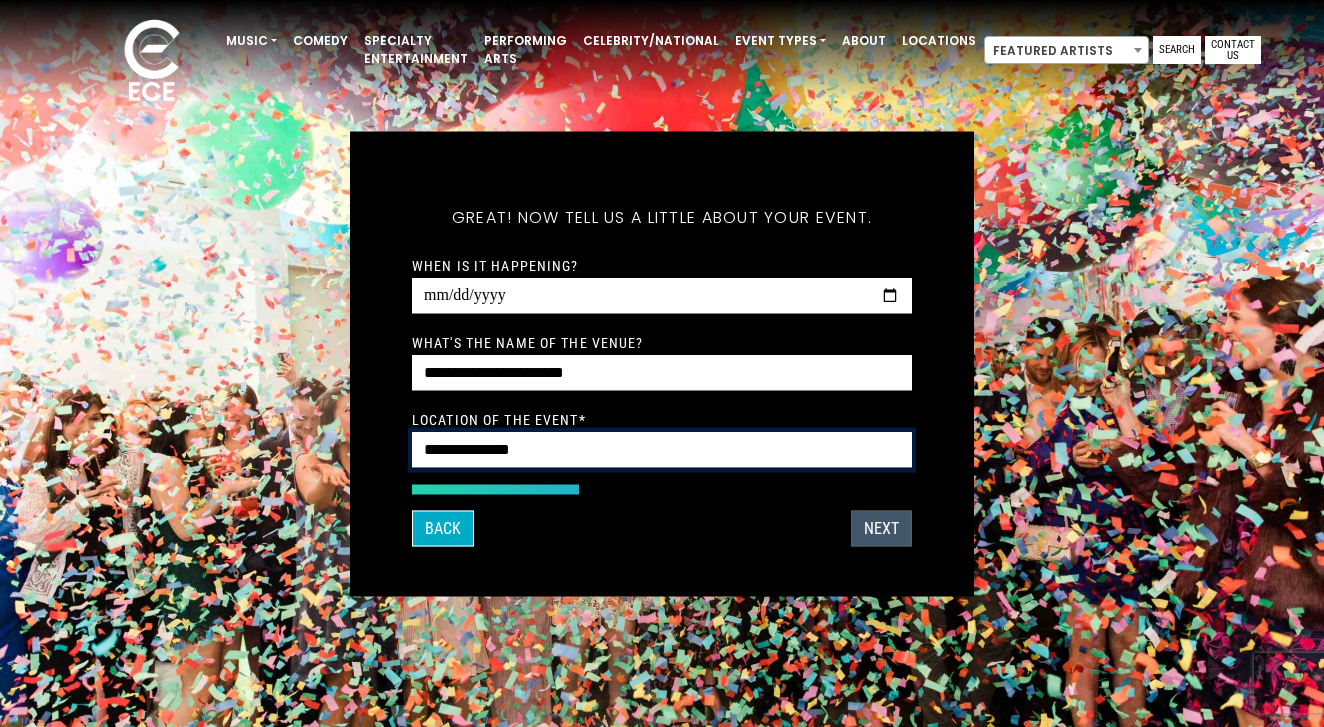 type on "**********" 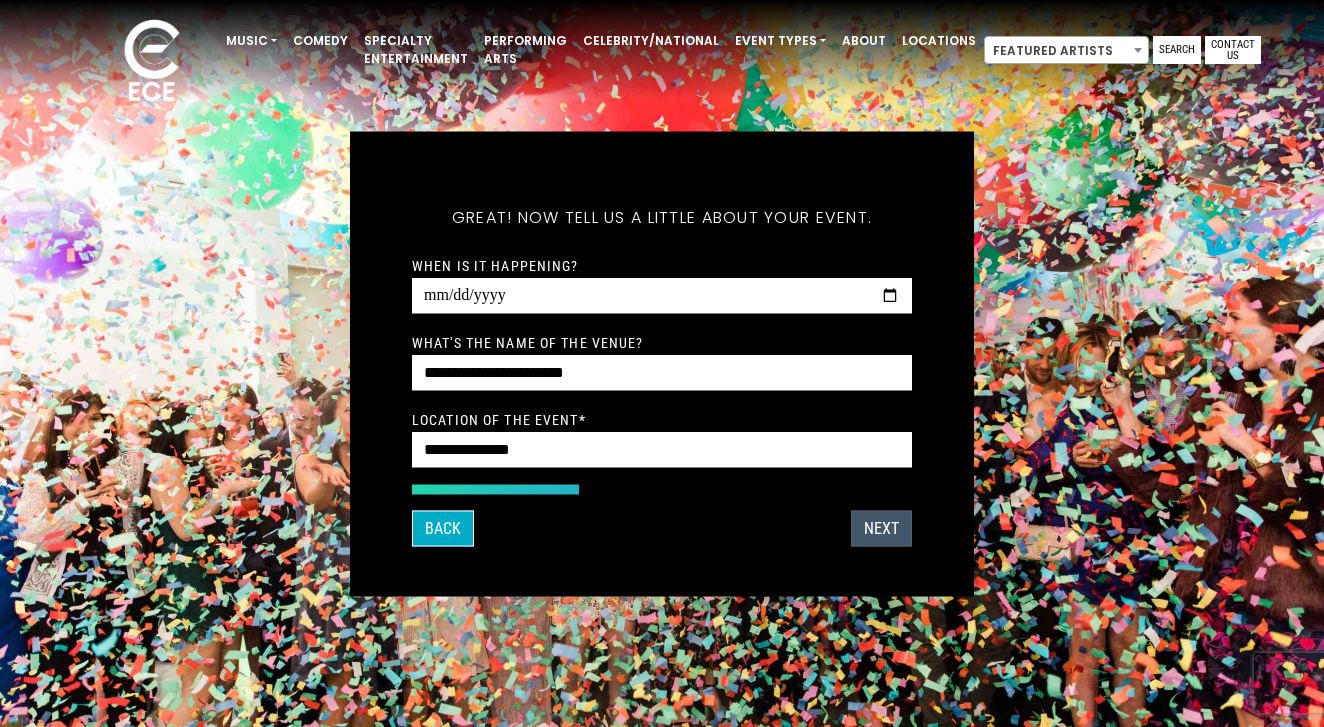 click on "Next" at bounding box center (881, 528) 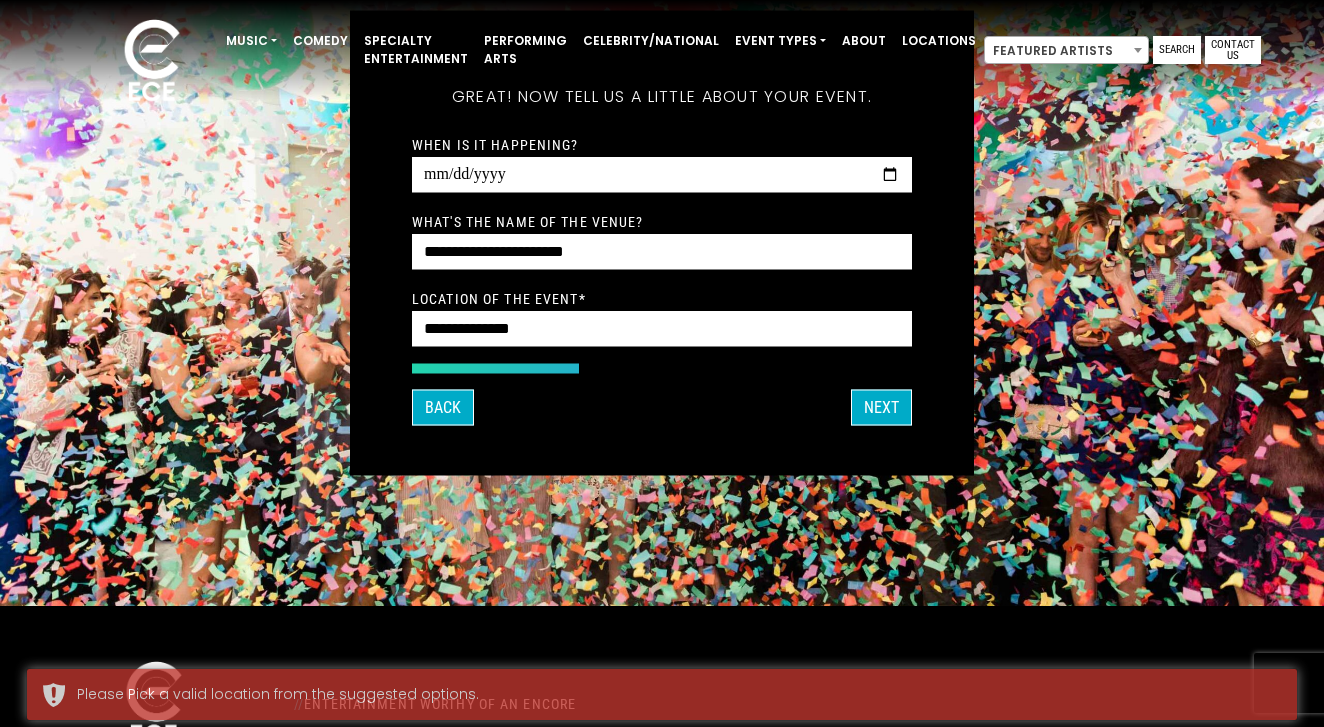 scroll, scrollTop: 121, scrollLeft: 0, axis: vertical 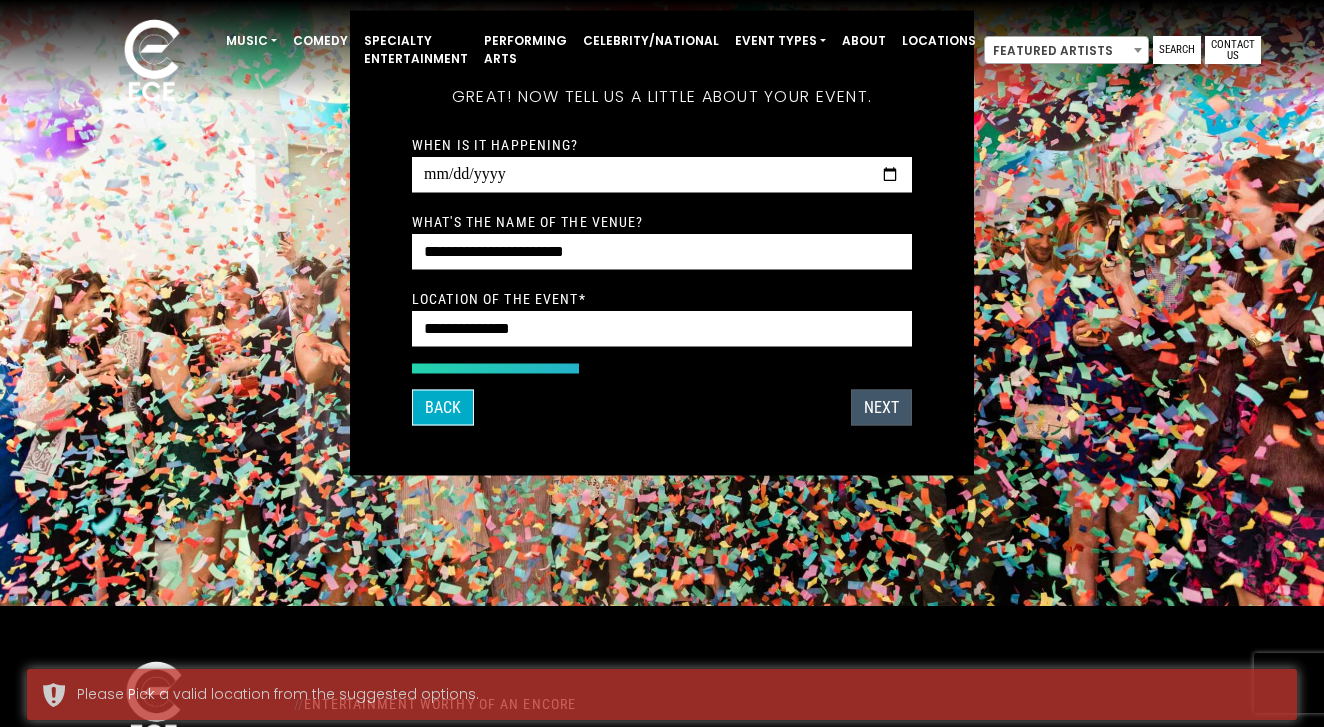 click on "Next" at bounding box center (881, 407) 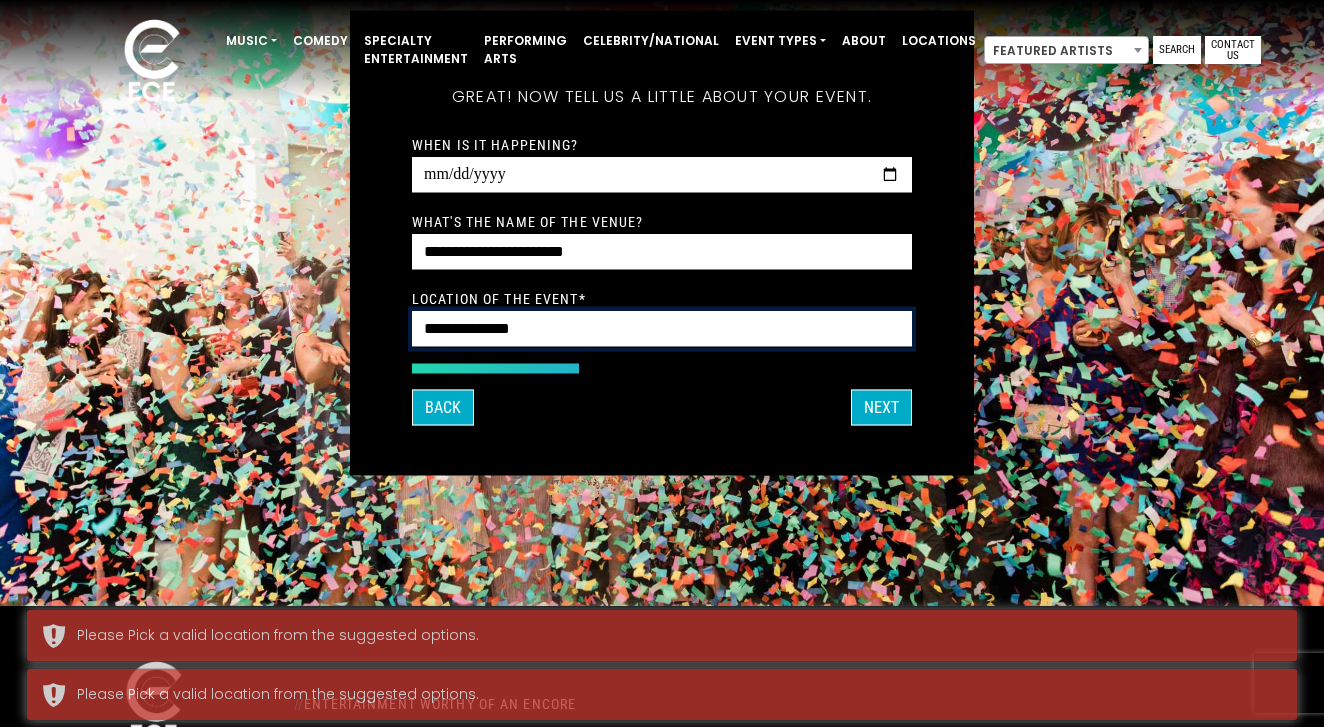 click on "**********" at bounding box center (662, 328) 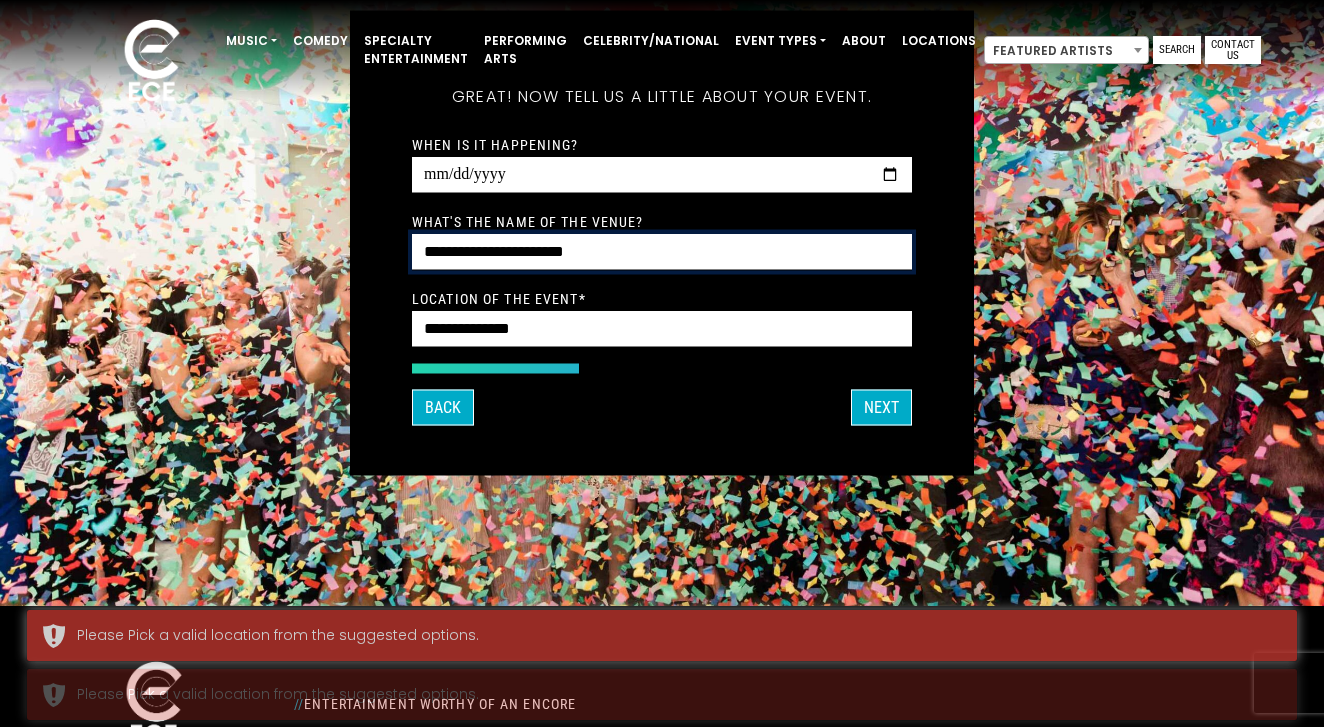click on "**********" at bounding box center [662, 251] 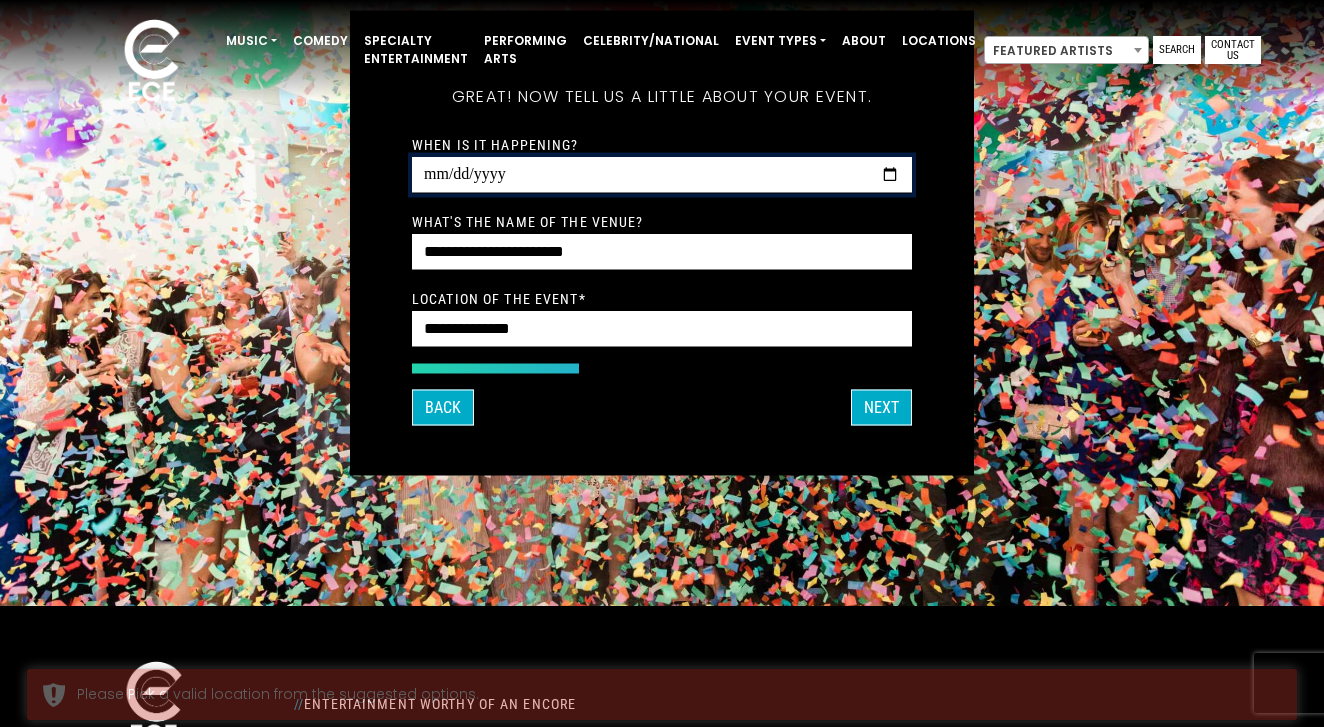 click on "**********" at bounding box center (662, 174) 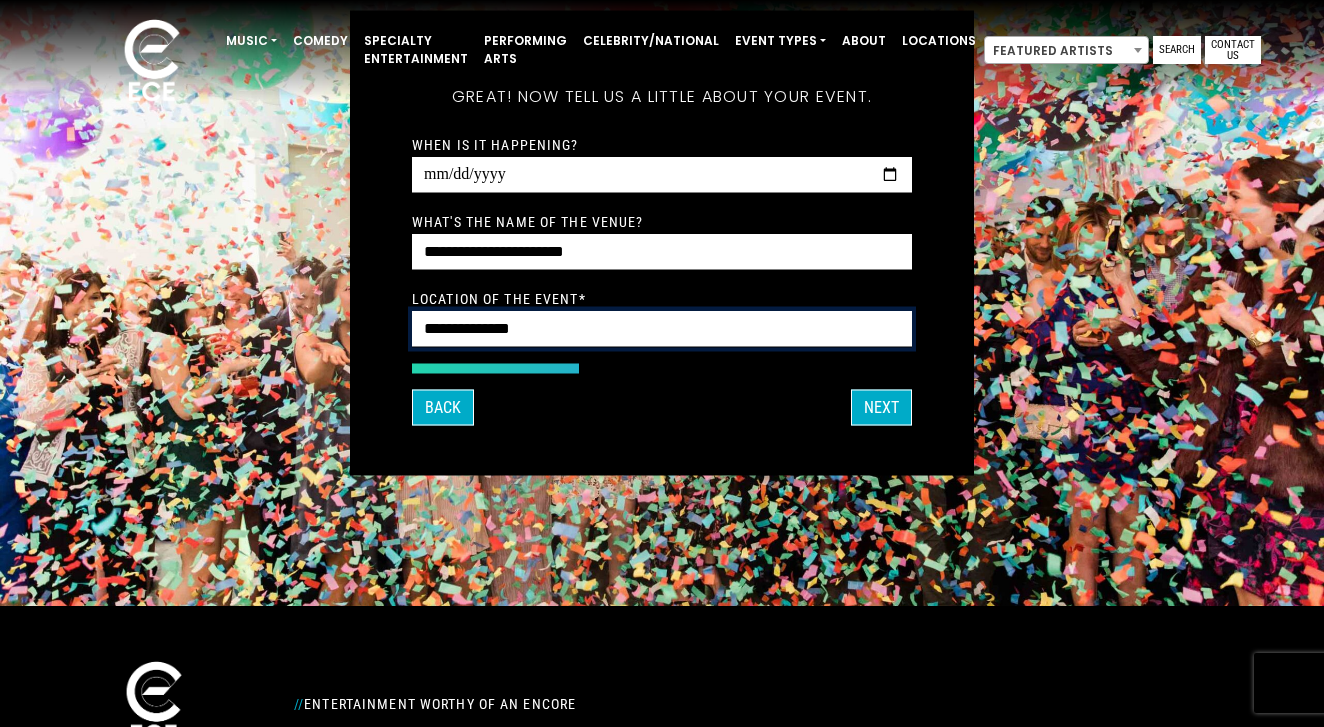click on "**********" at bounding box center (662, 328) 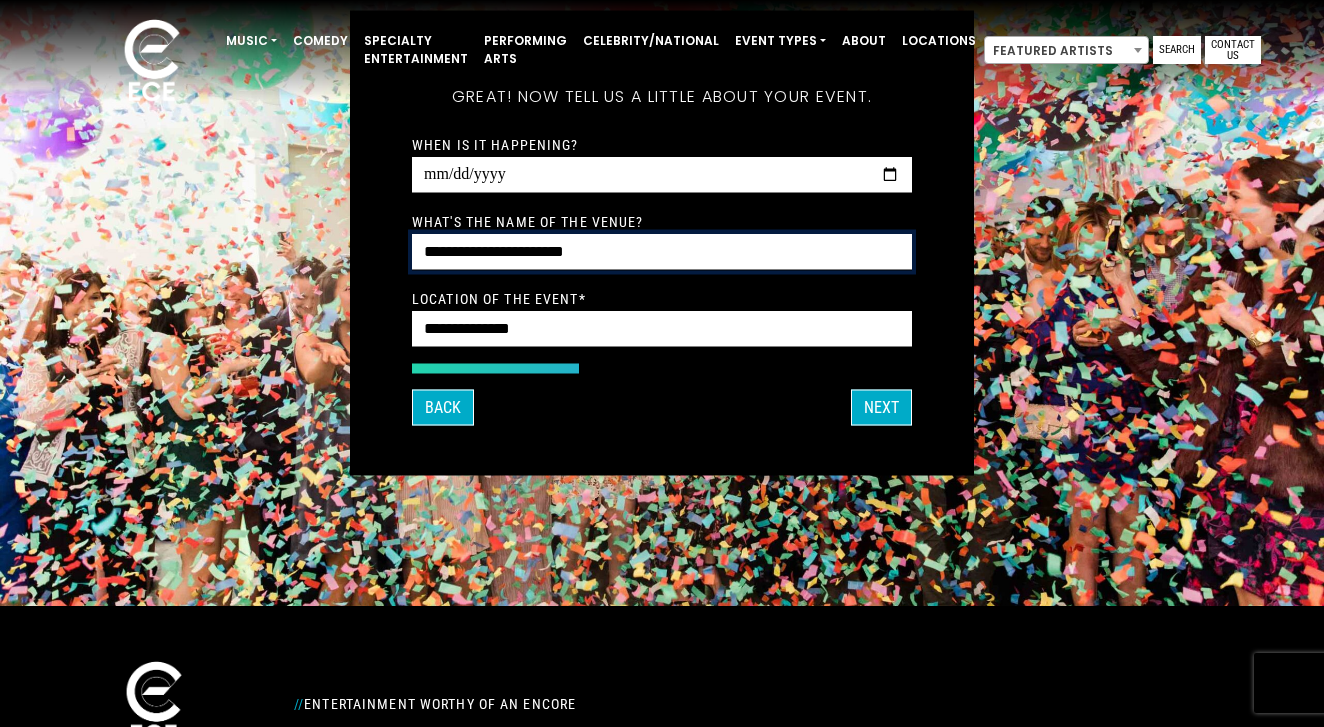 click on "**********" at bounding box center [662, 251] 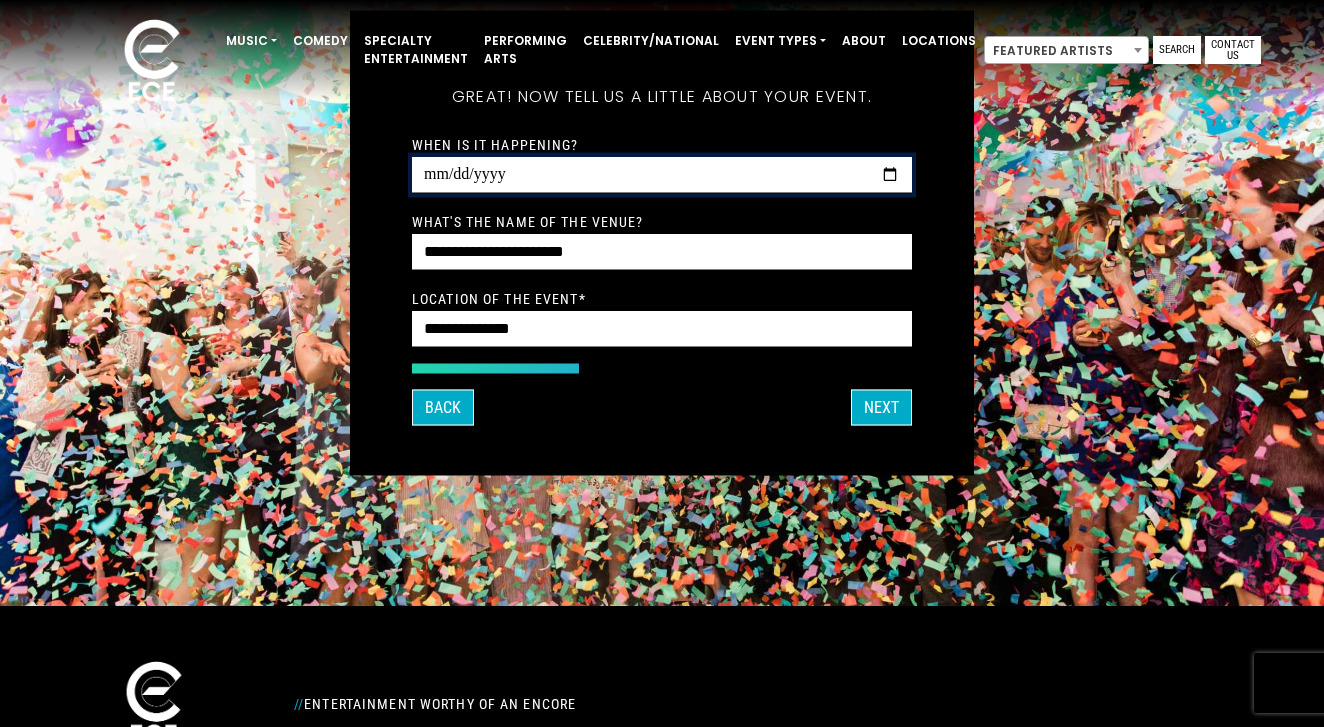 click on "**********" at bounding box center [662, 174] 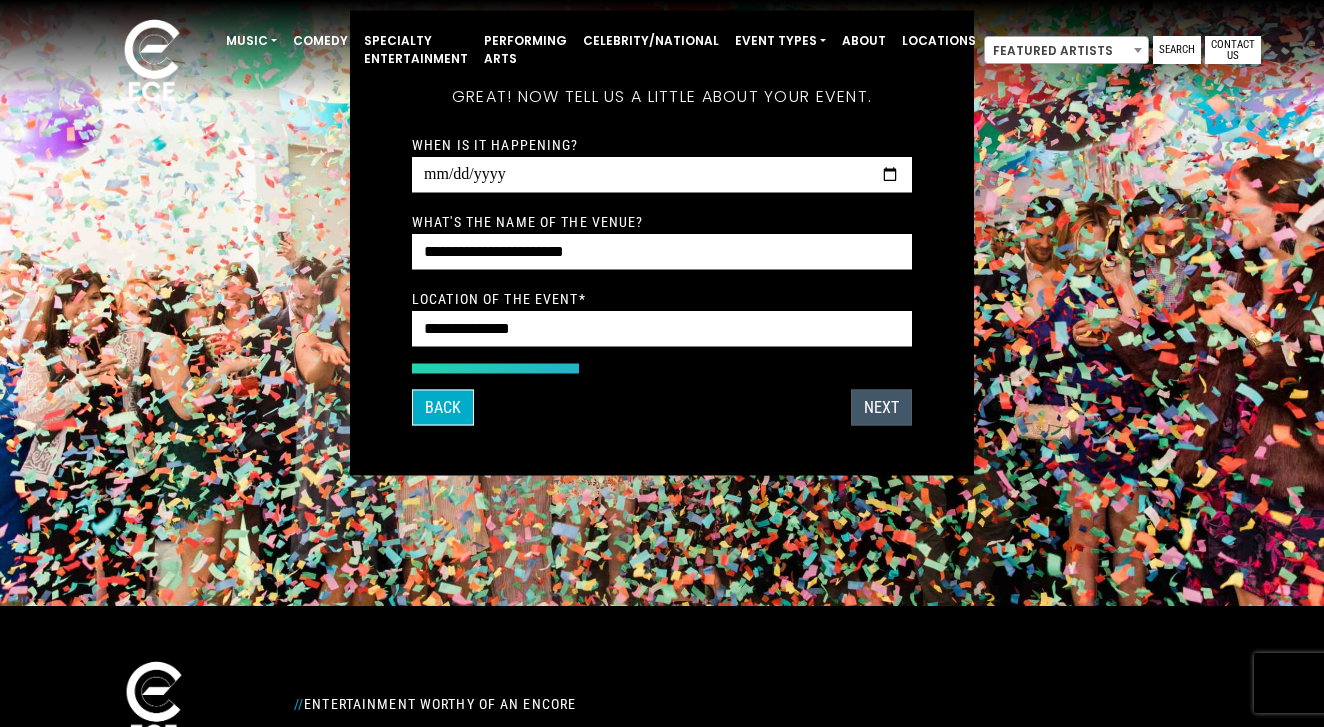 click on "Next" at bounding box center (881, 407) 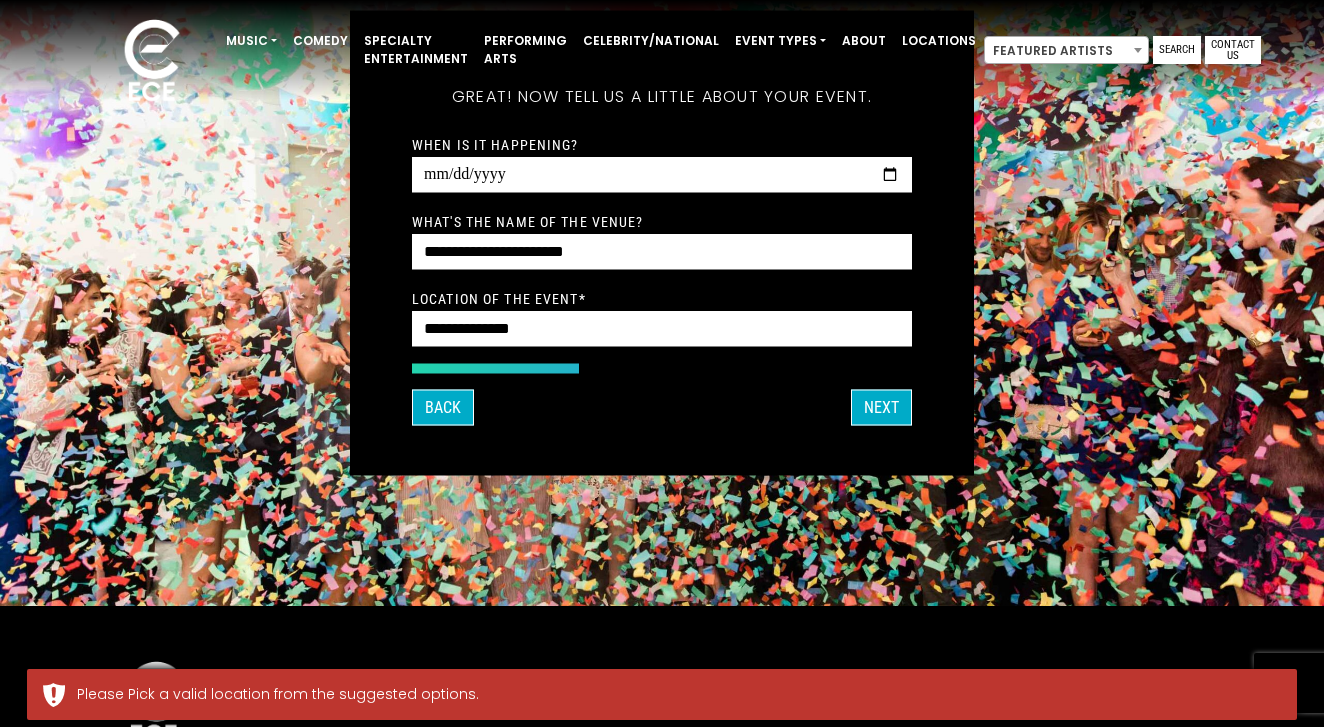 click on "Please Pick a valid location from the suggested options." at bounding box center (661, 694) 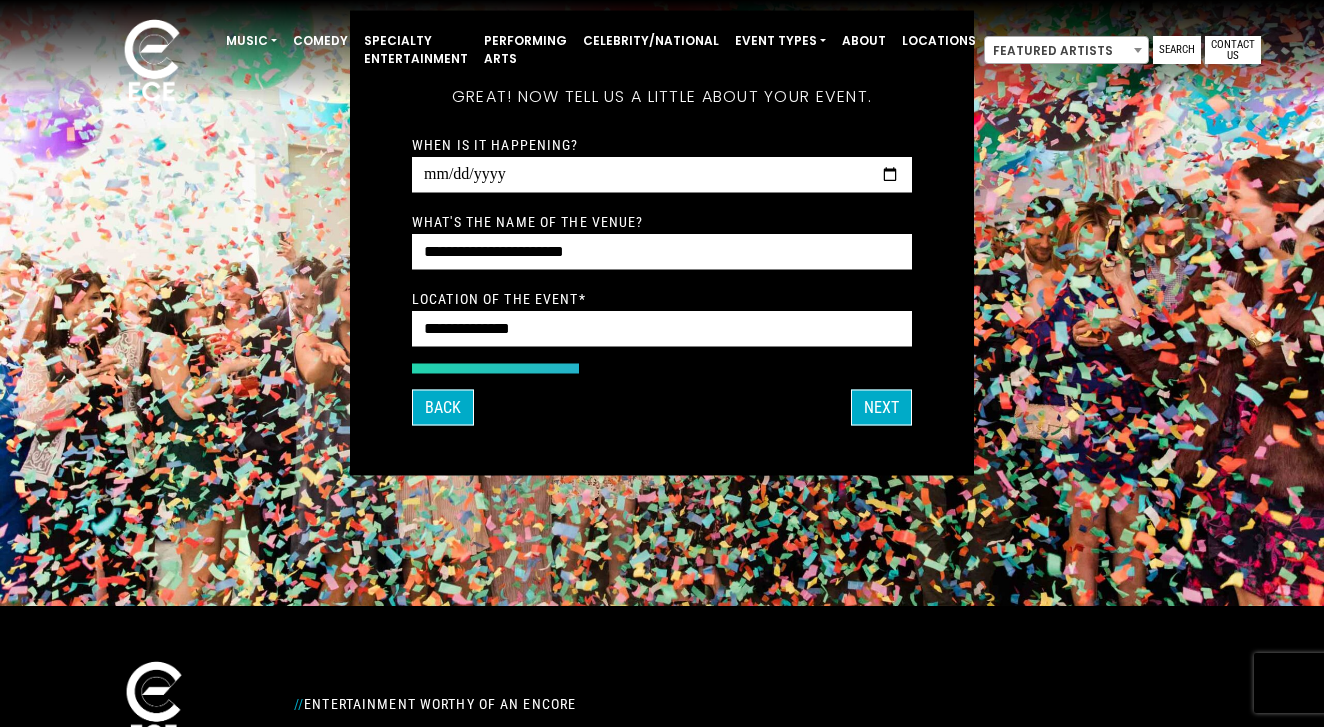 scroll, scrollTop: 46, scrollLeft: 0, axis: vertical 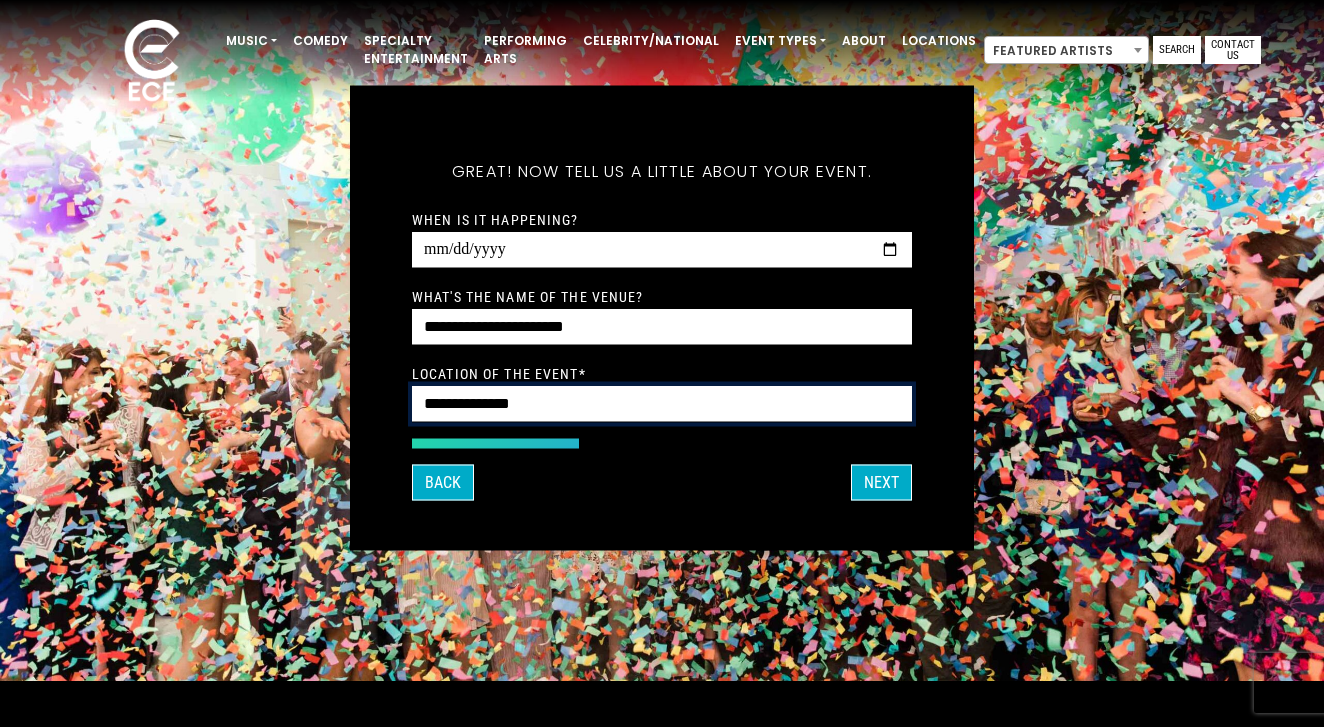 click on "**********" at bounding box center (662, 403) 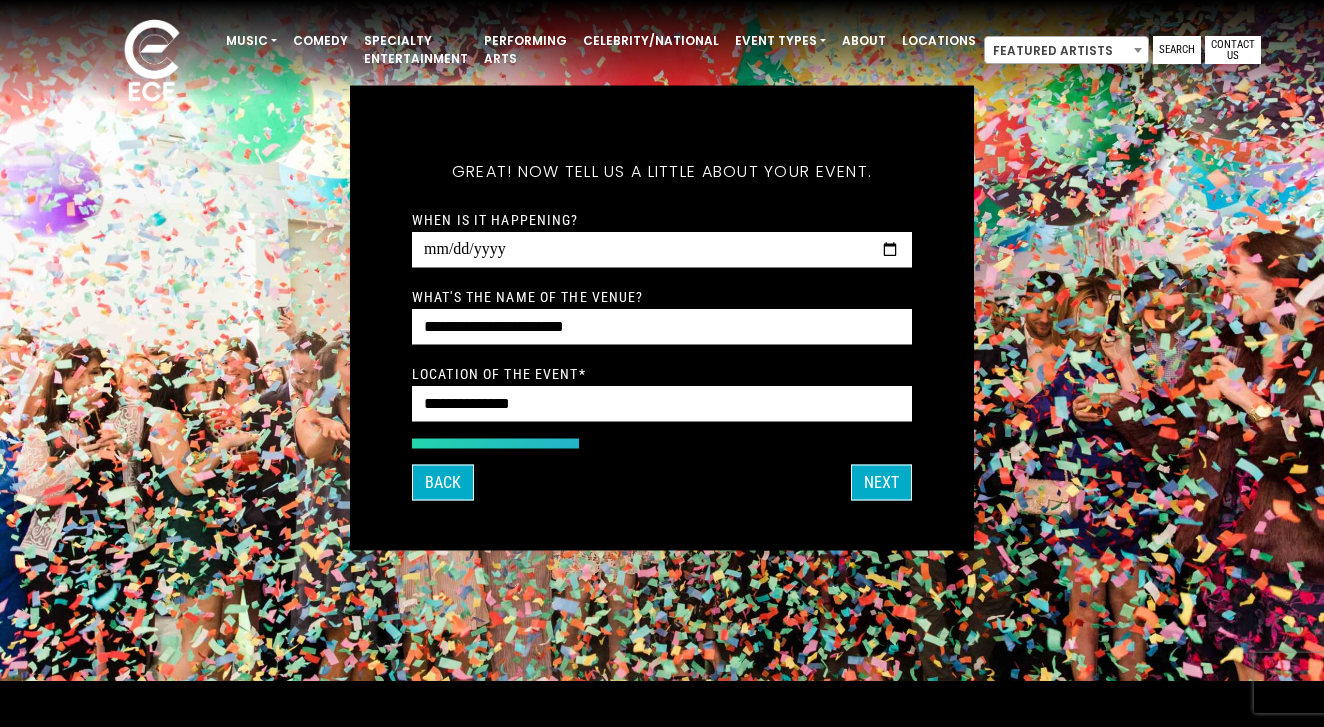 click at bounding box center (495, 443) 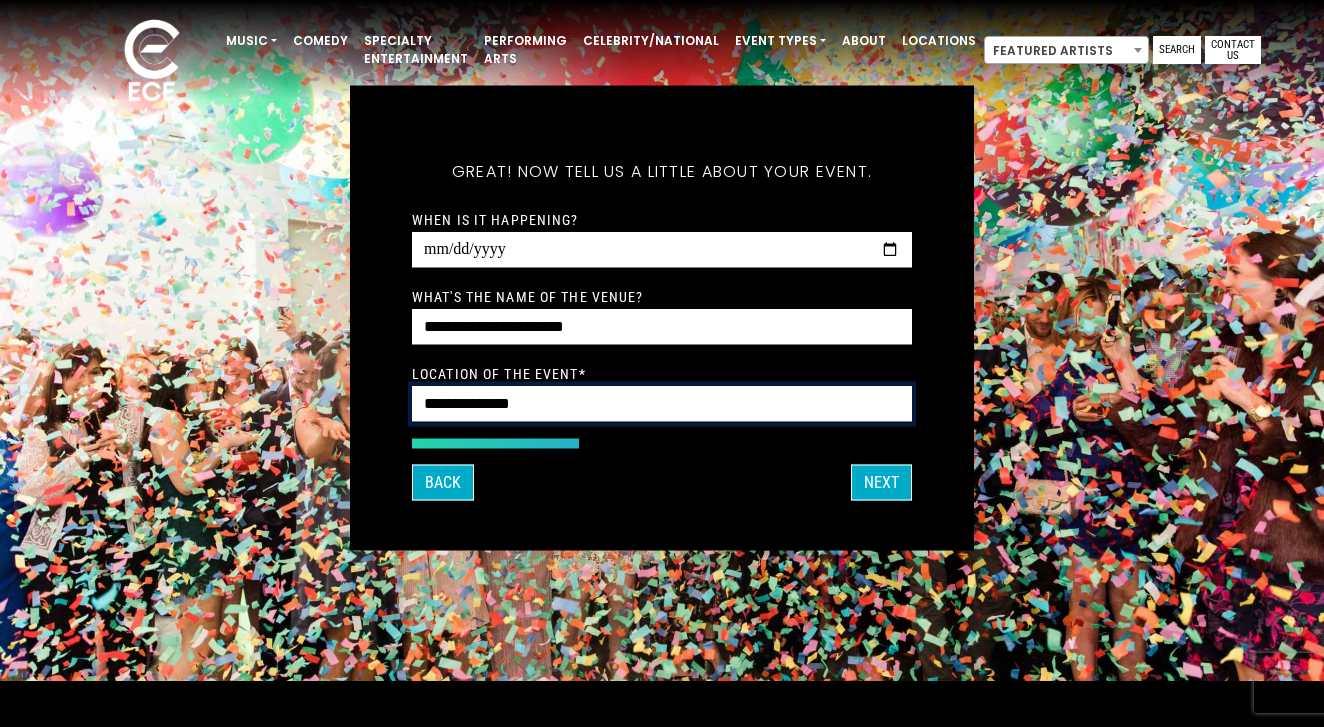 click on "**********" at bounding box center [662, 403] 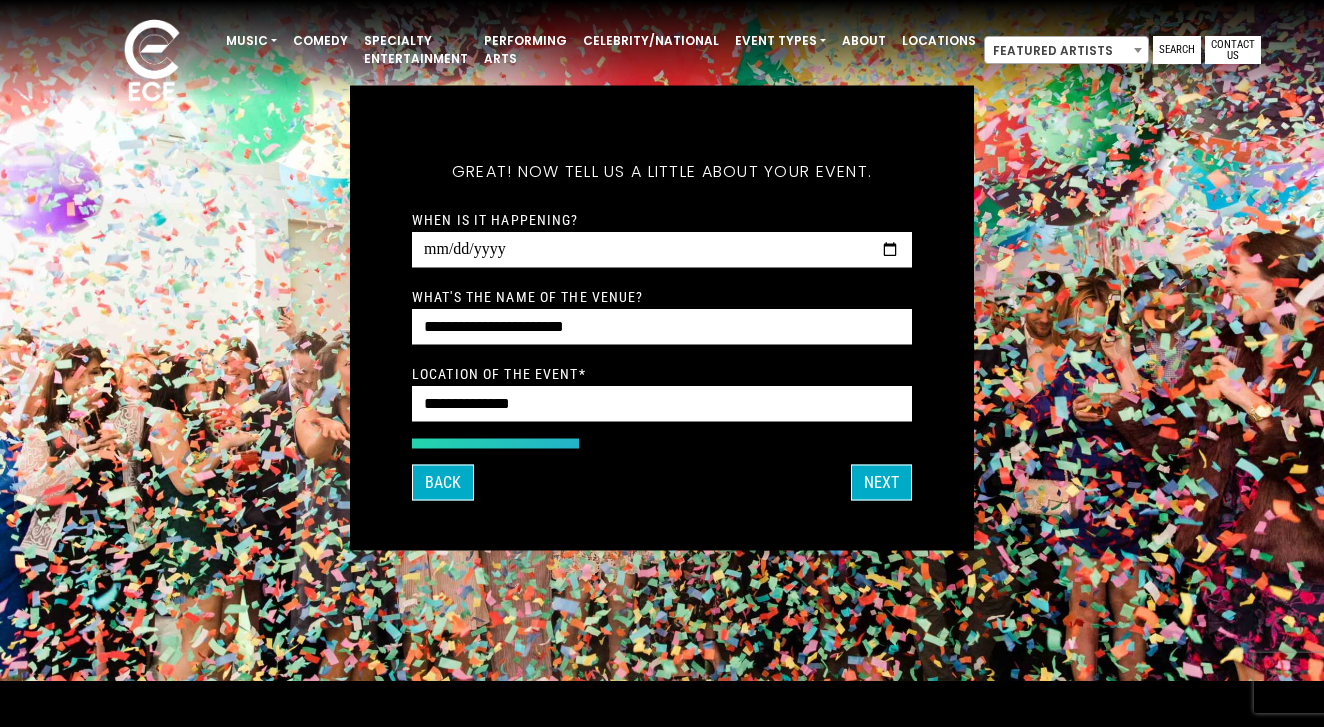click on "**********" at bounding box center [662, 314] 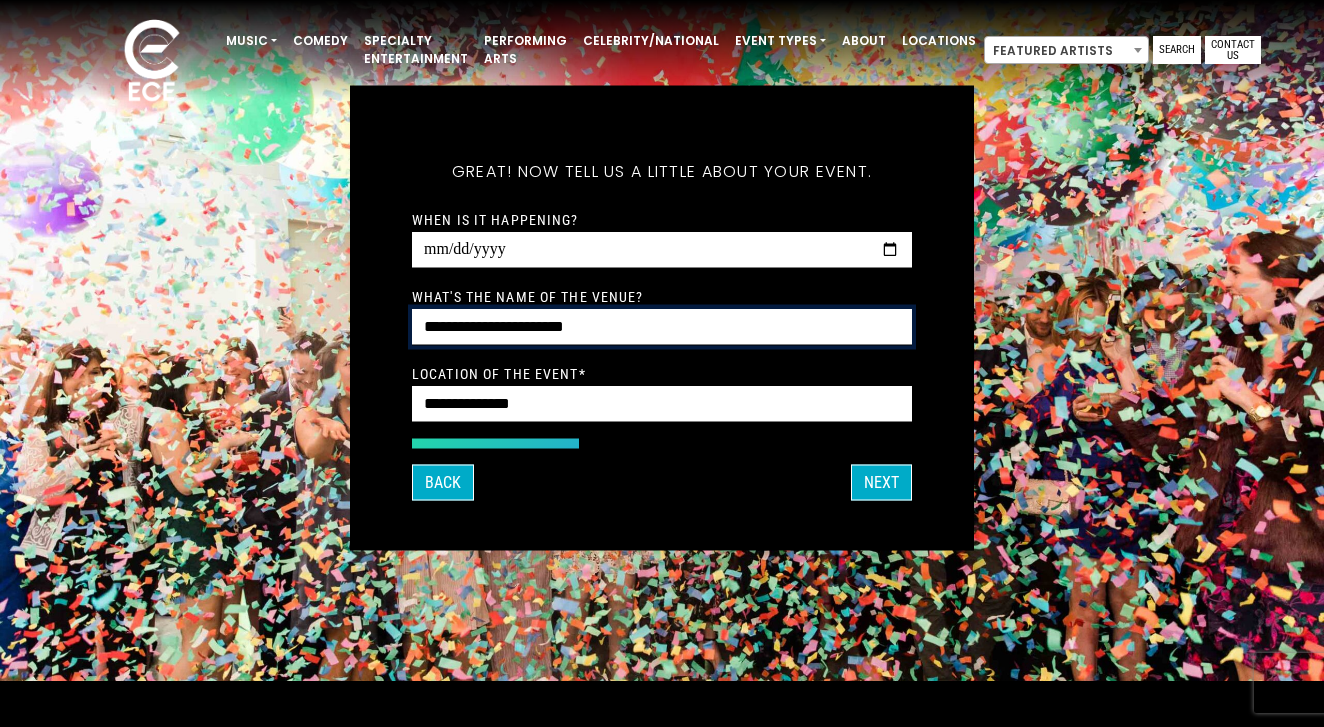 click on "**********" at bounding box center (662, 326) 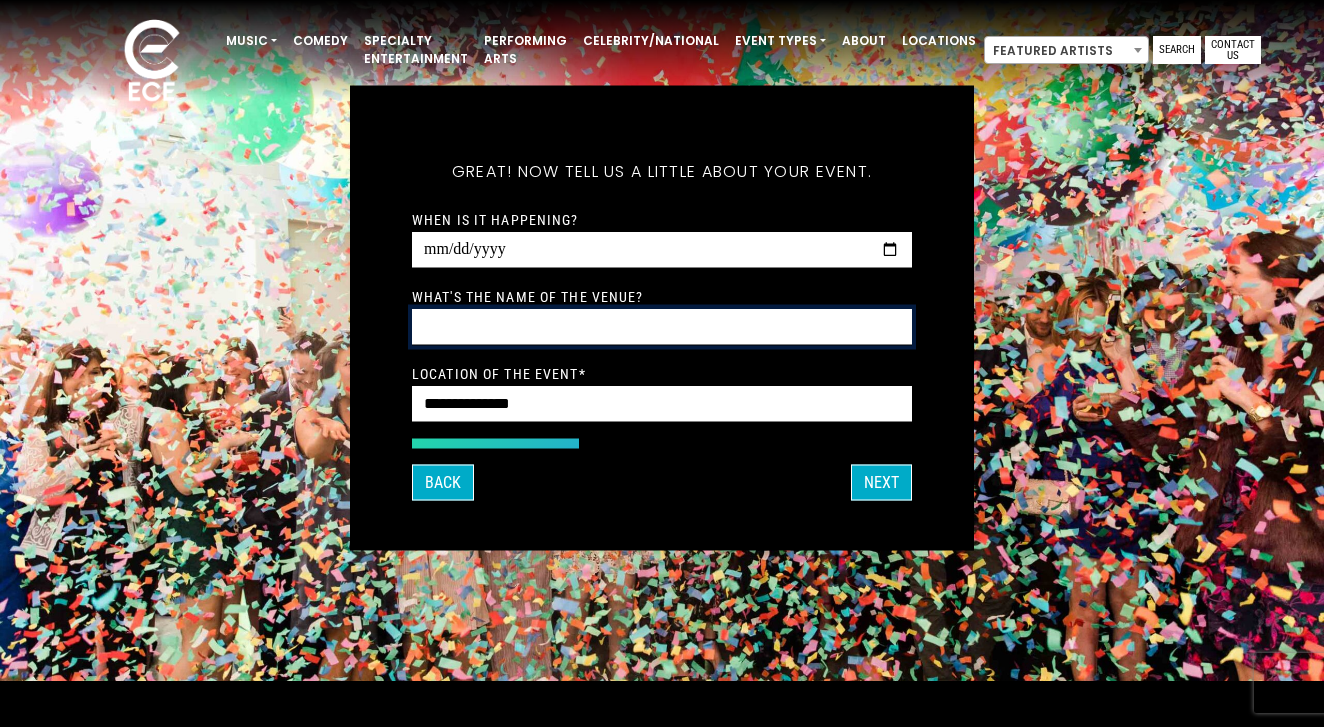 type 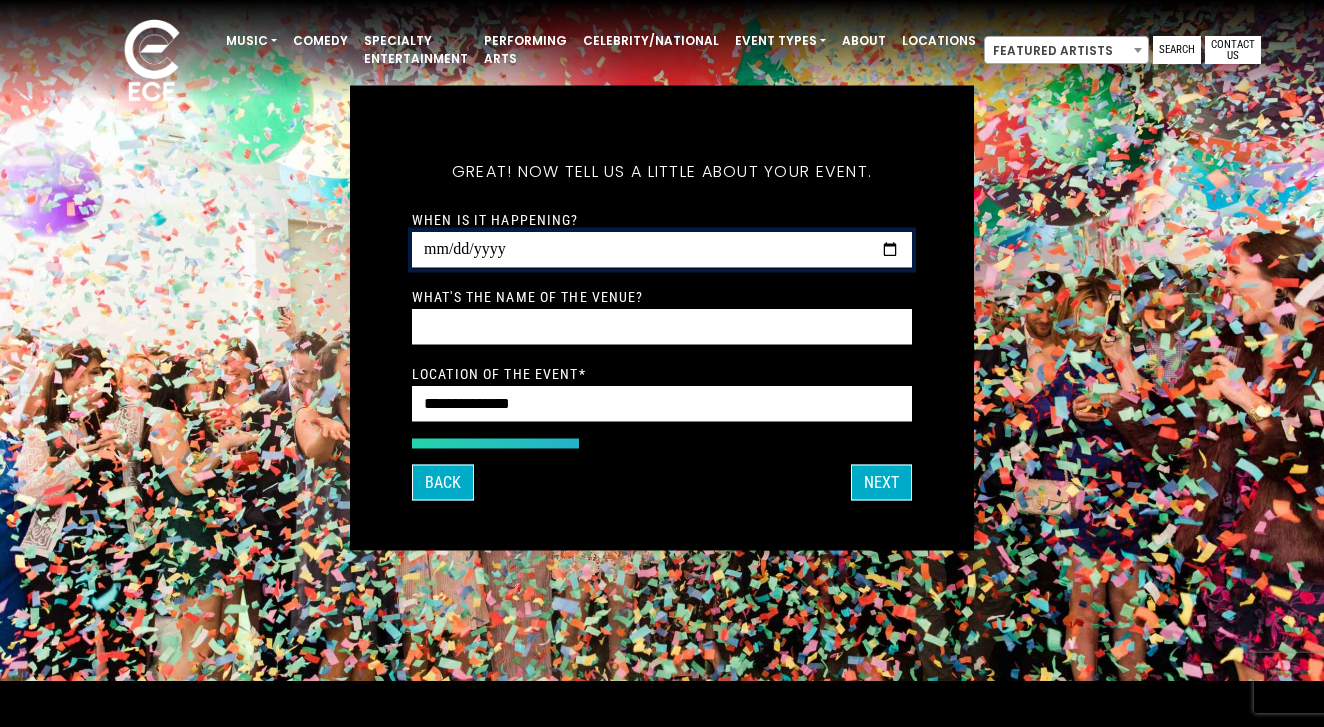 click on "**********" at bounding box center (662, 249) 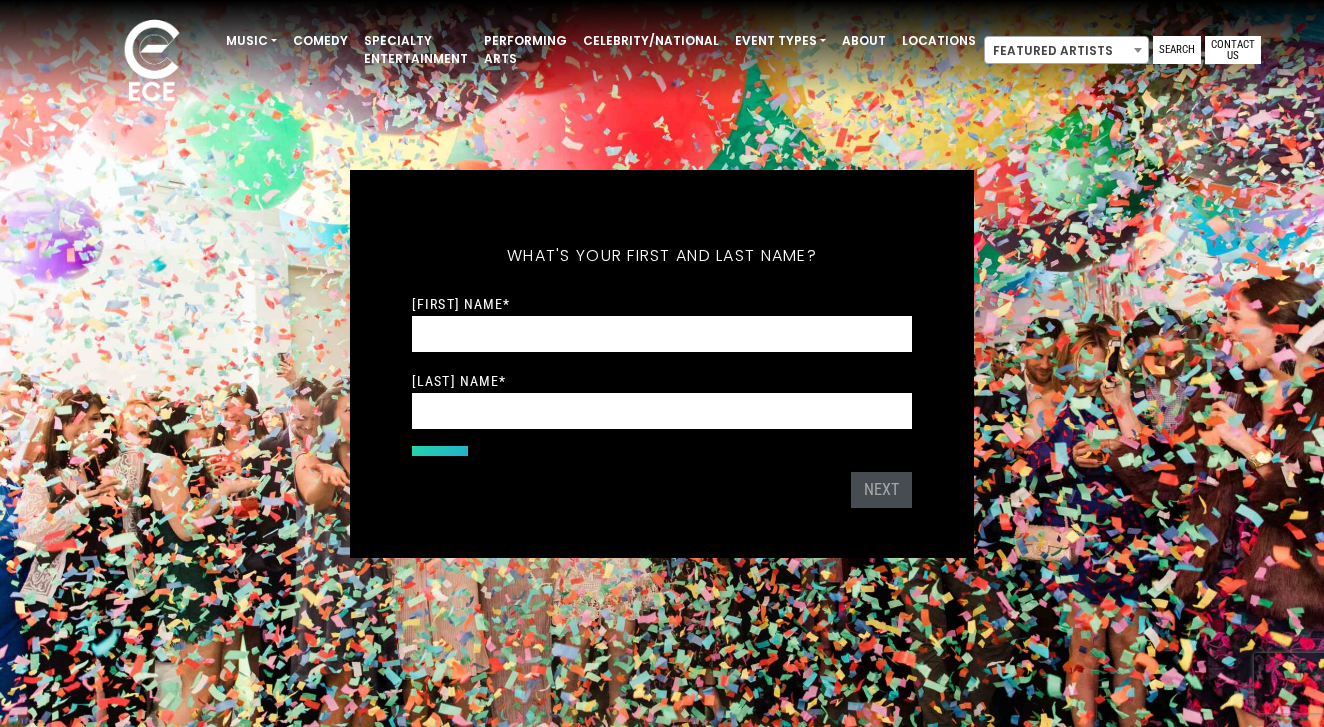 scroll, scrollTop: 0, scrollLeft: 0, axis: both 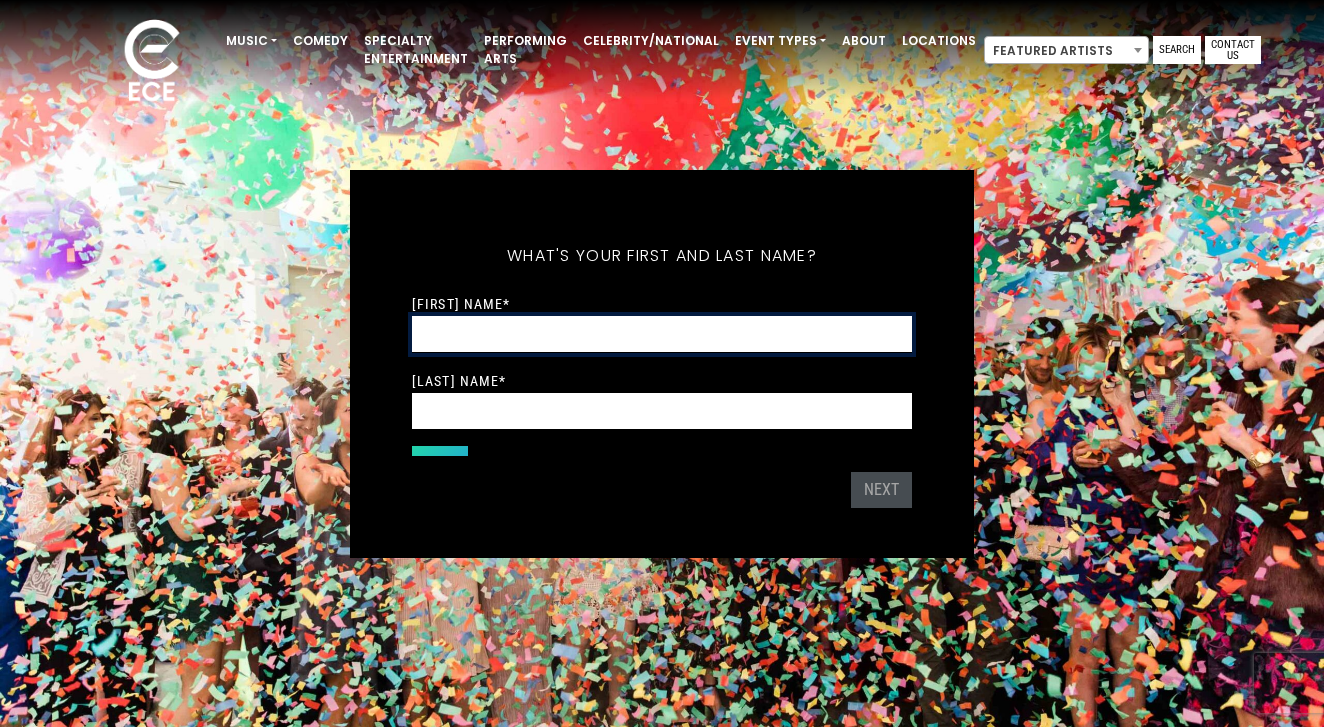 click on "[FIRST] Name *" at bounding box center (662, 334) 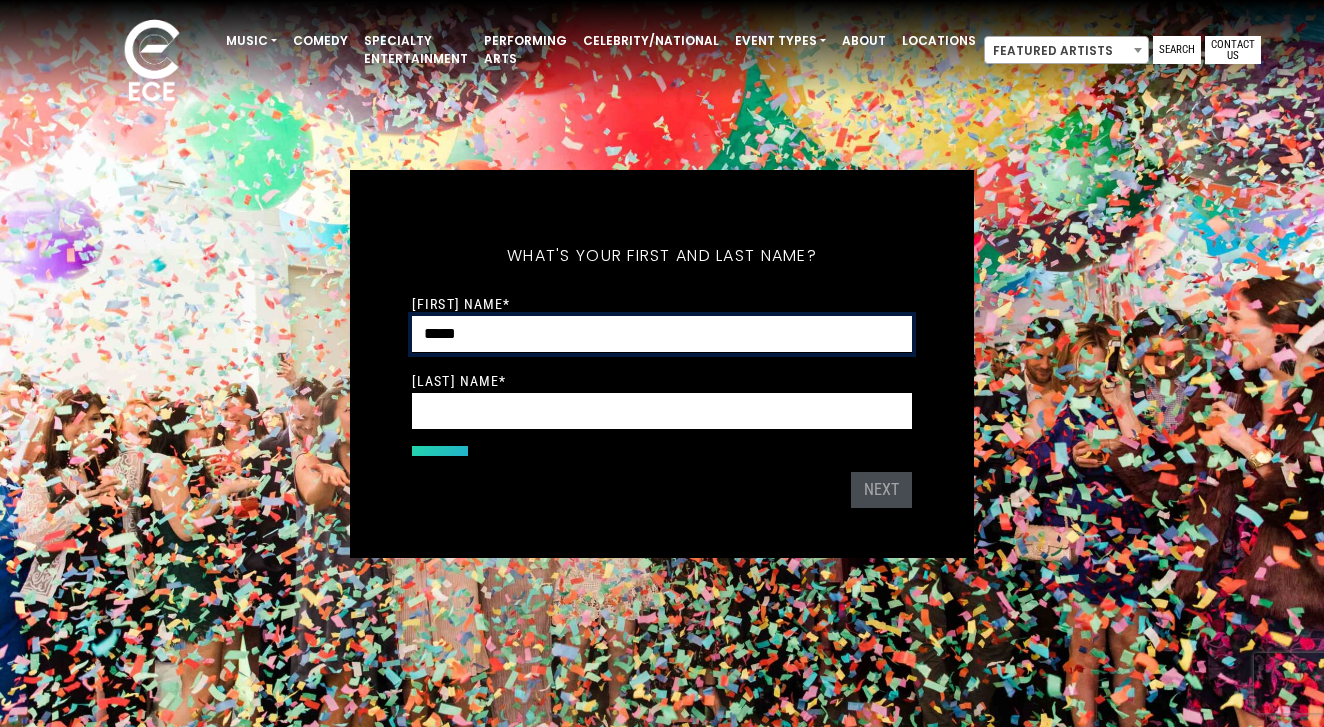 type on "*****" 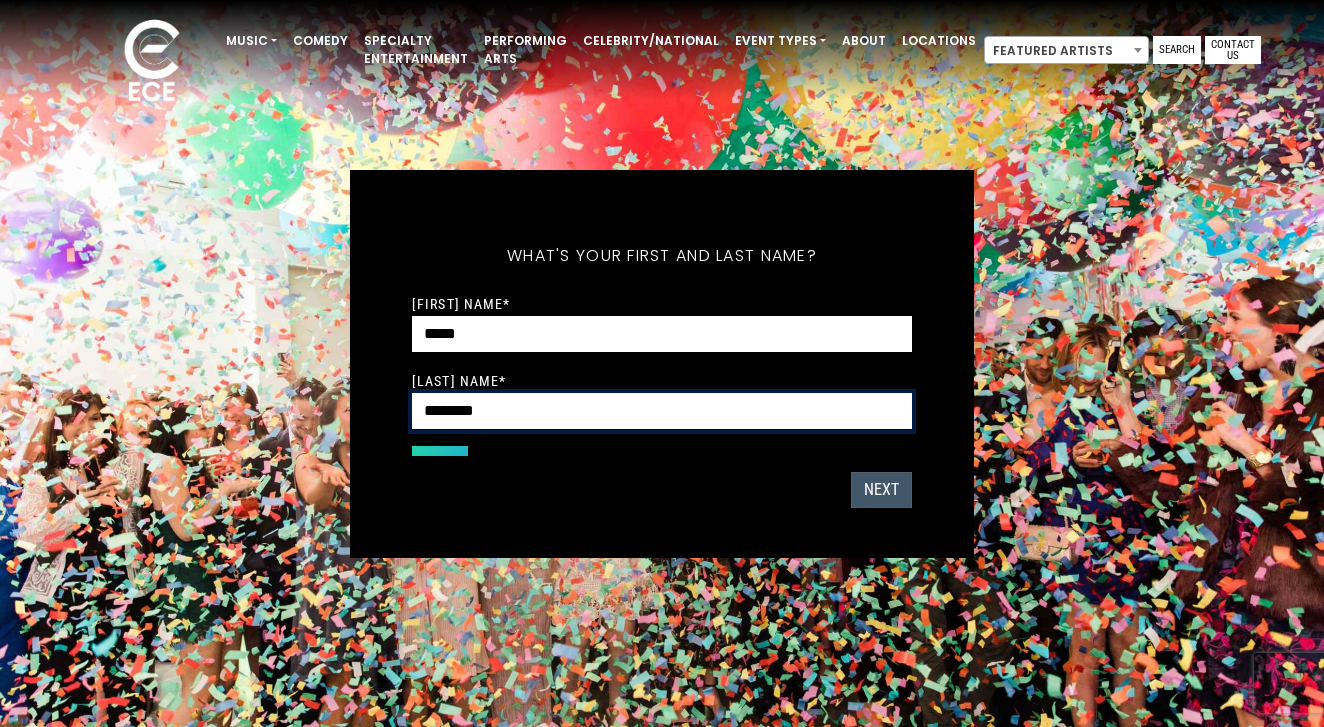 type on "********" 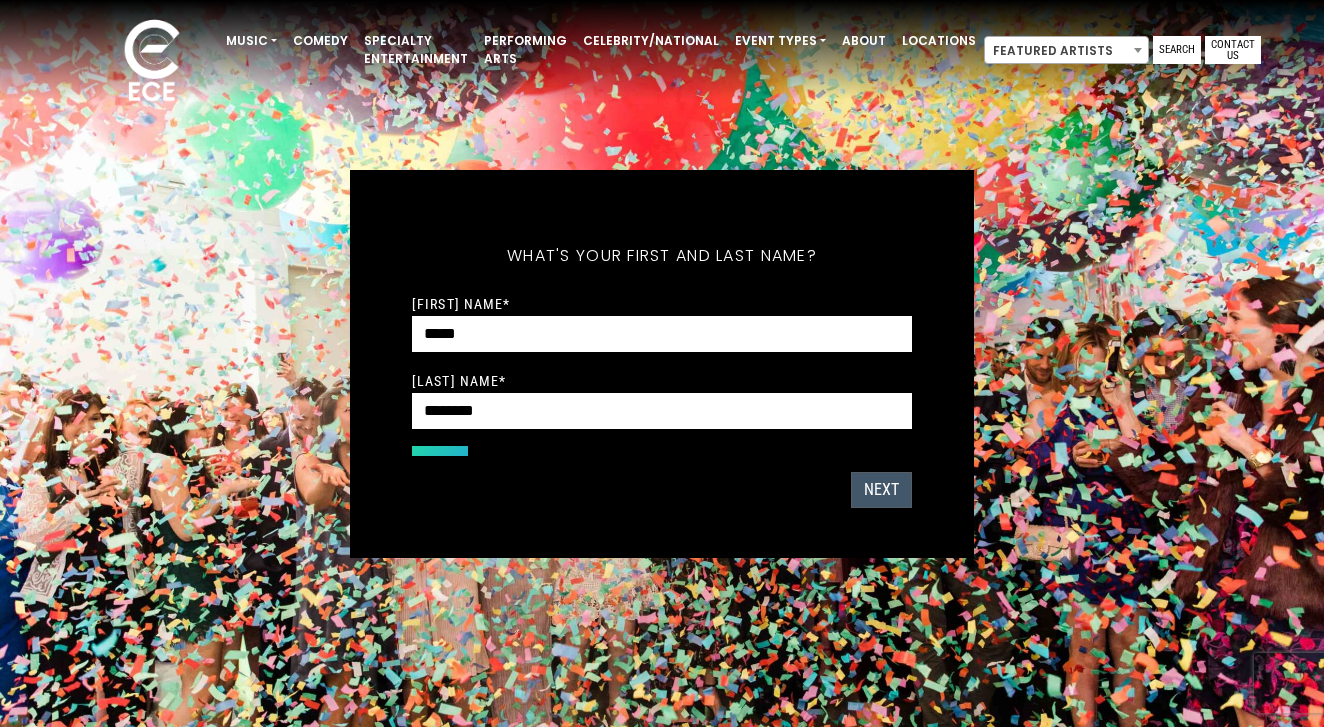 click on "Next" at bounding box center [881, 490] 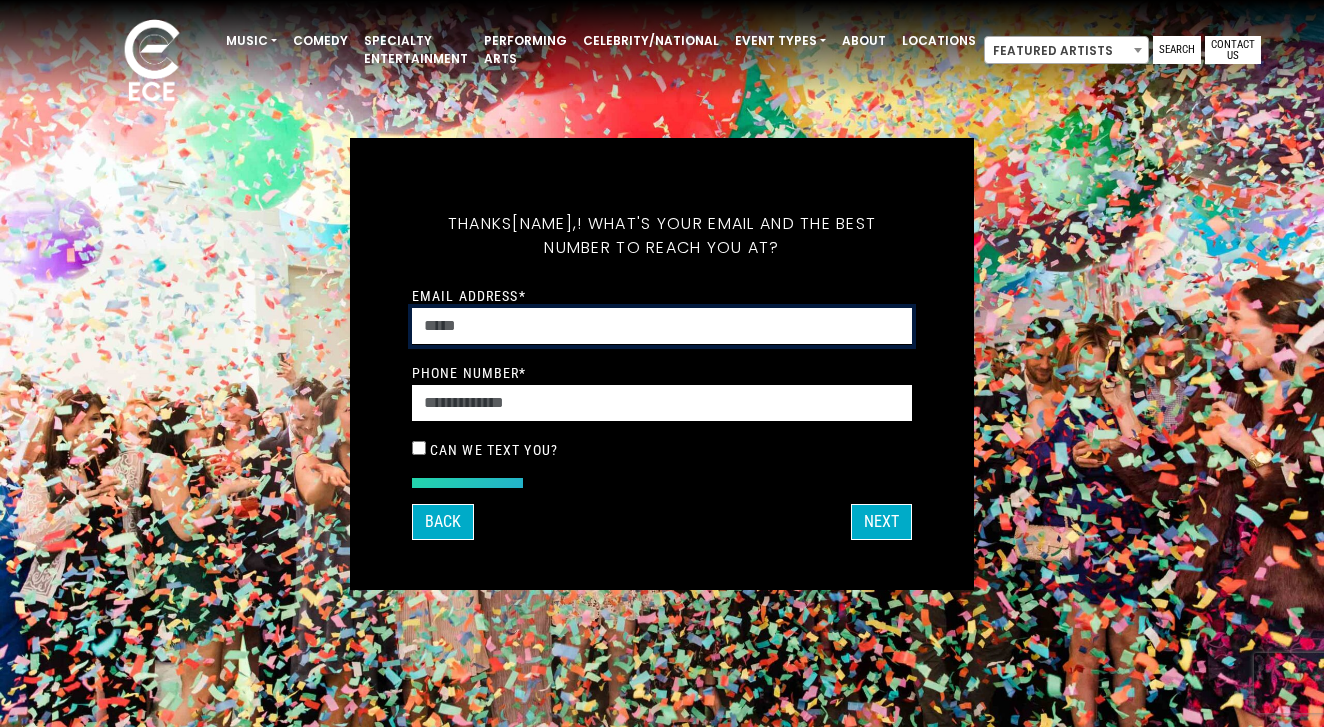 click on "Email Address *" at bounding box center [662, 326] 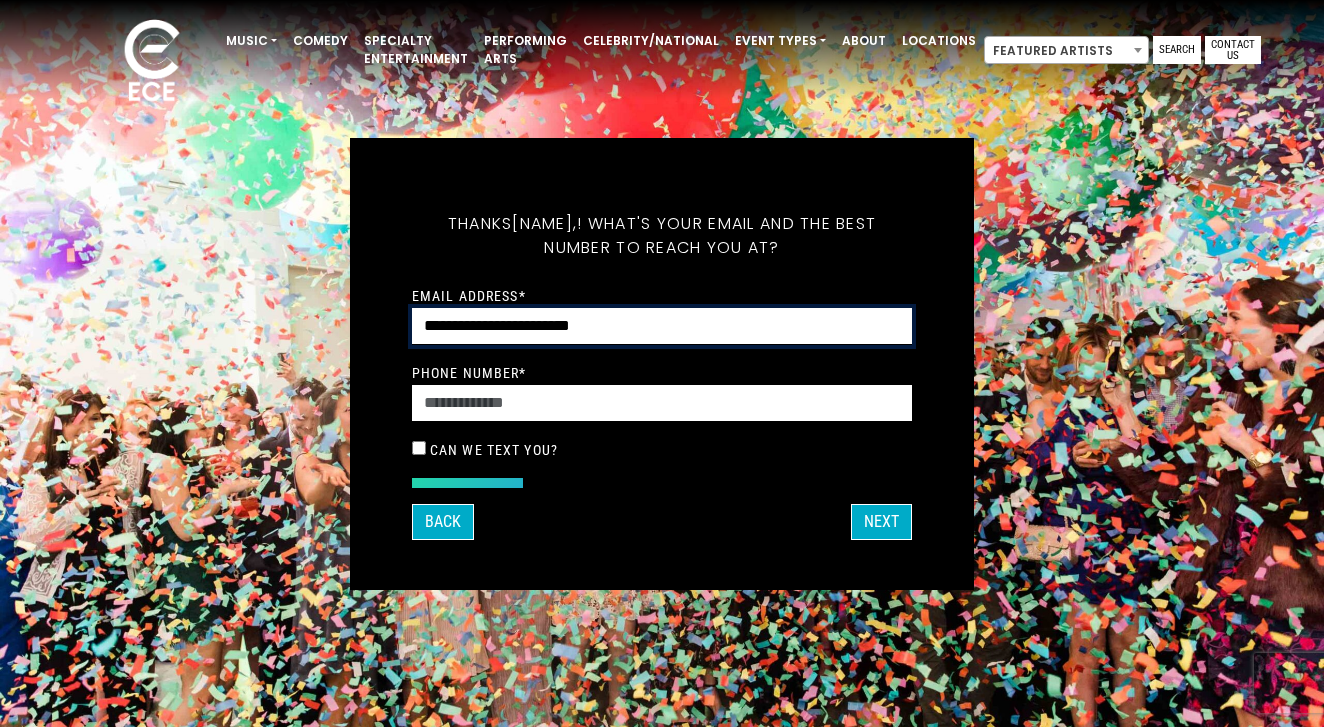 type on "**********" 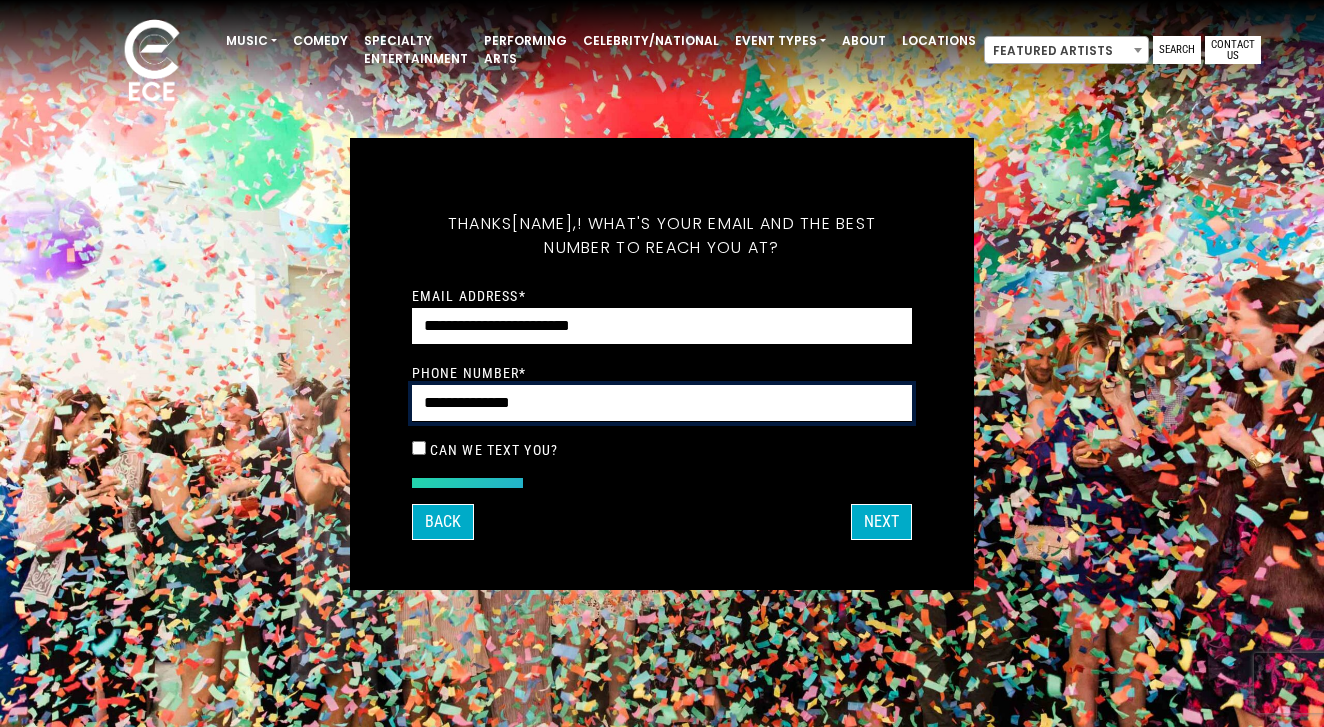 type on "**********" 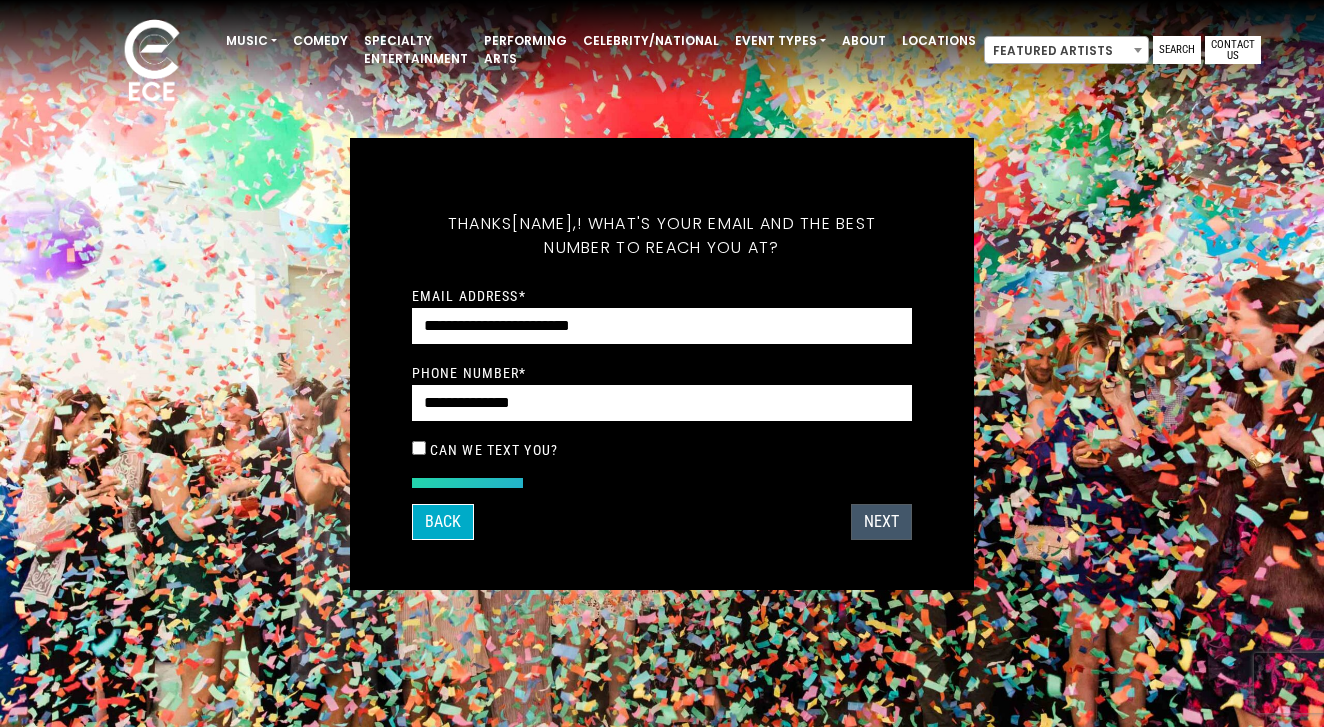 click on "Next" at bounding box center [881, 522] 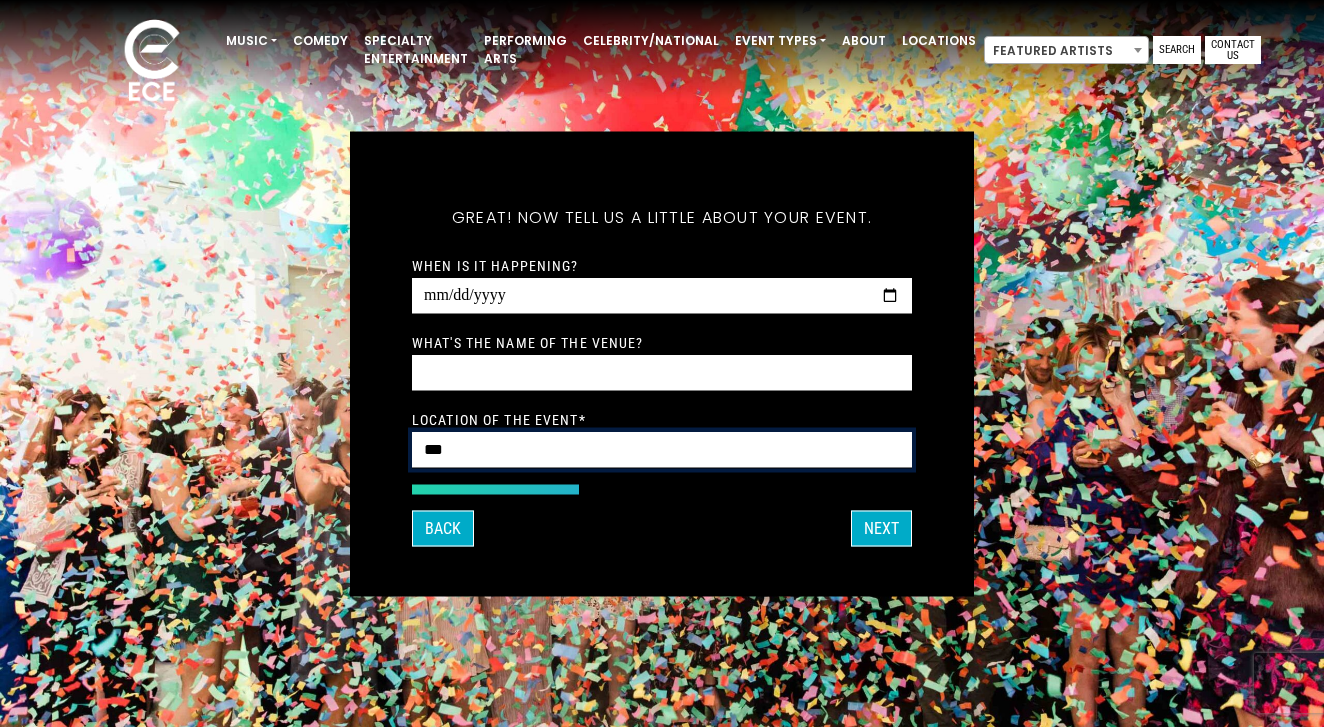 click on "***" at bounding box center [662, 449] 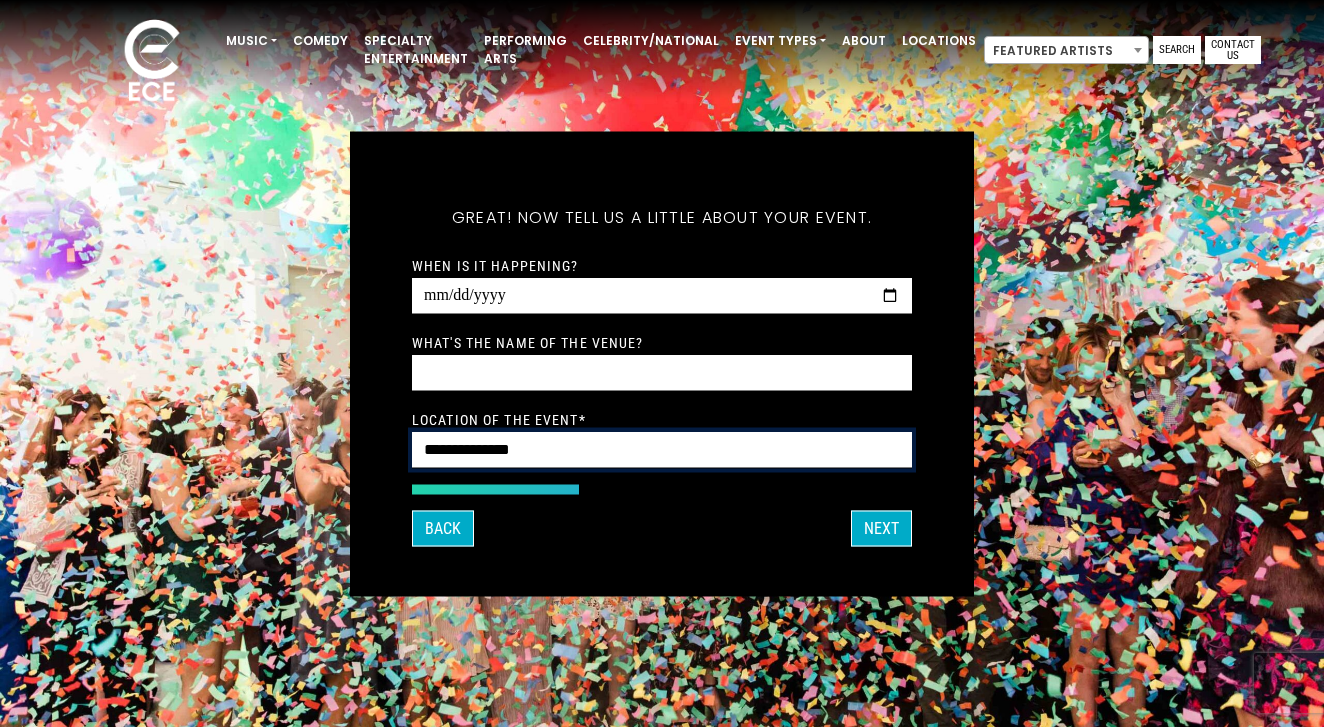 type on "**********" 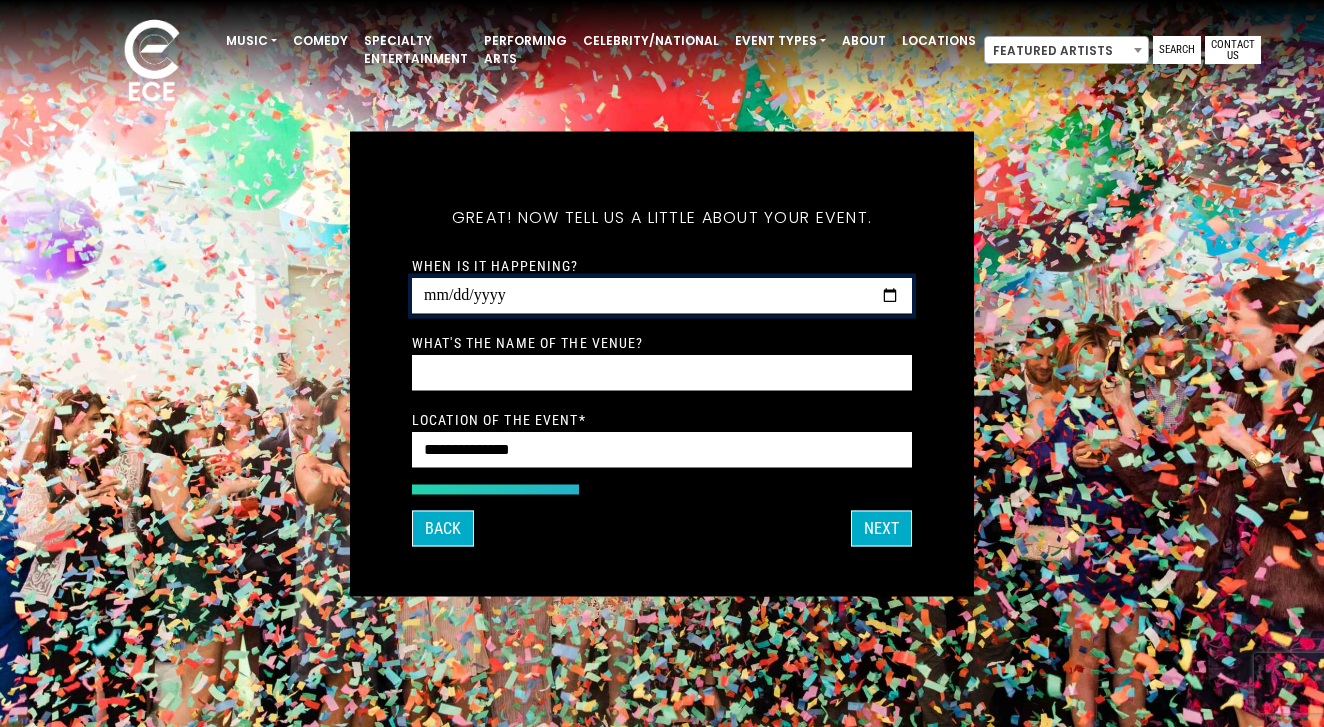 click on "When is it happening?" at bounding box center [662, 295] 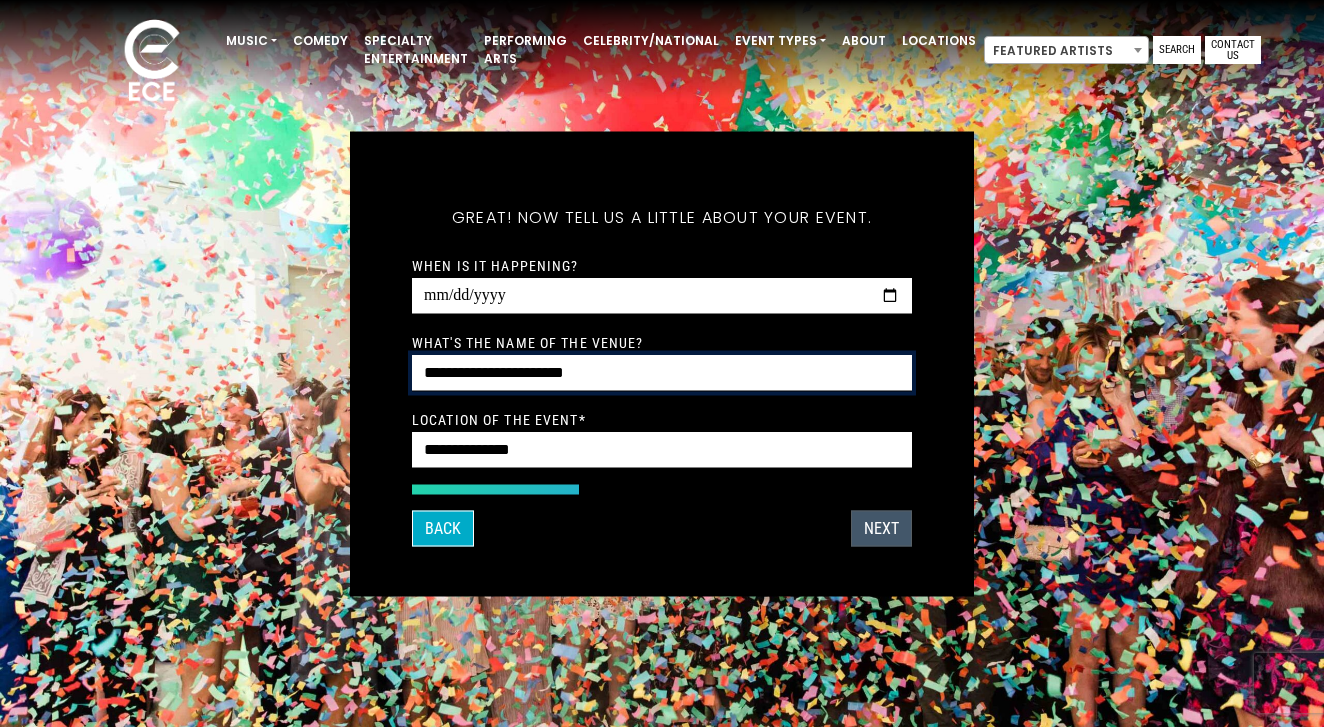 type on "**********" 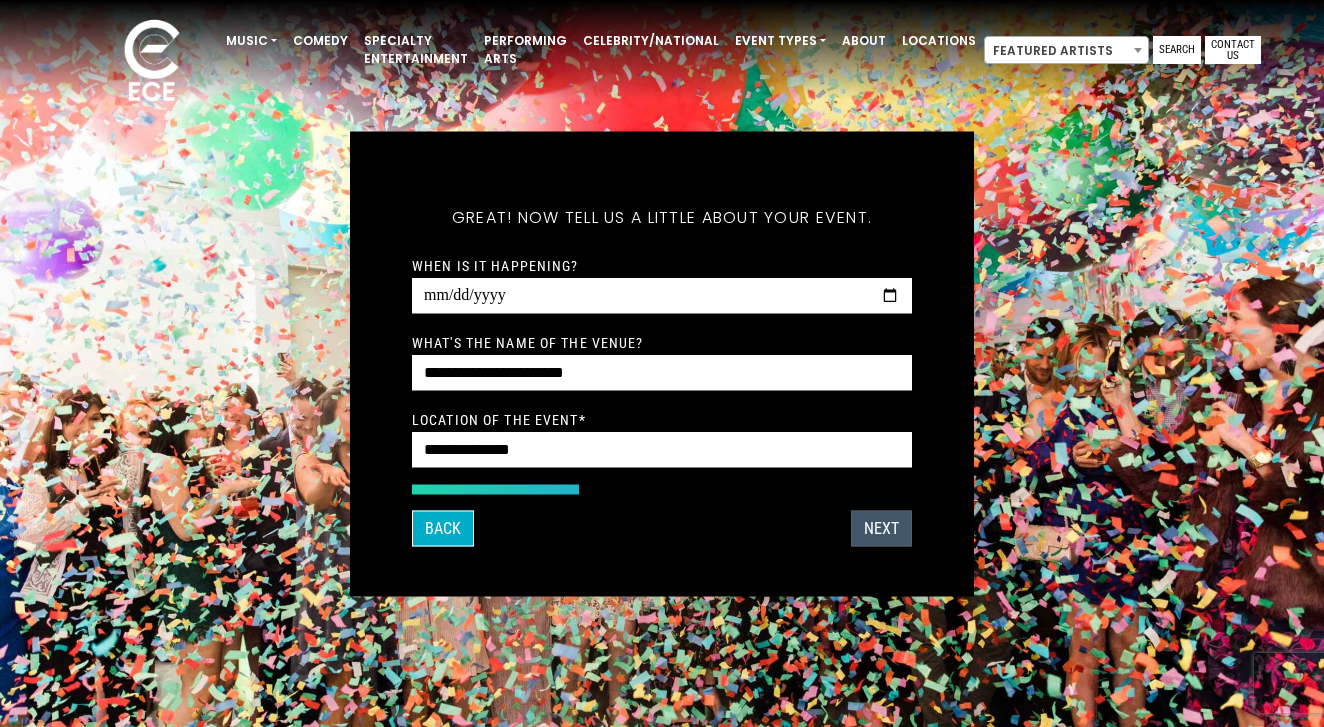 click on "Next" at bounding box center [881, 528] 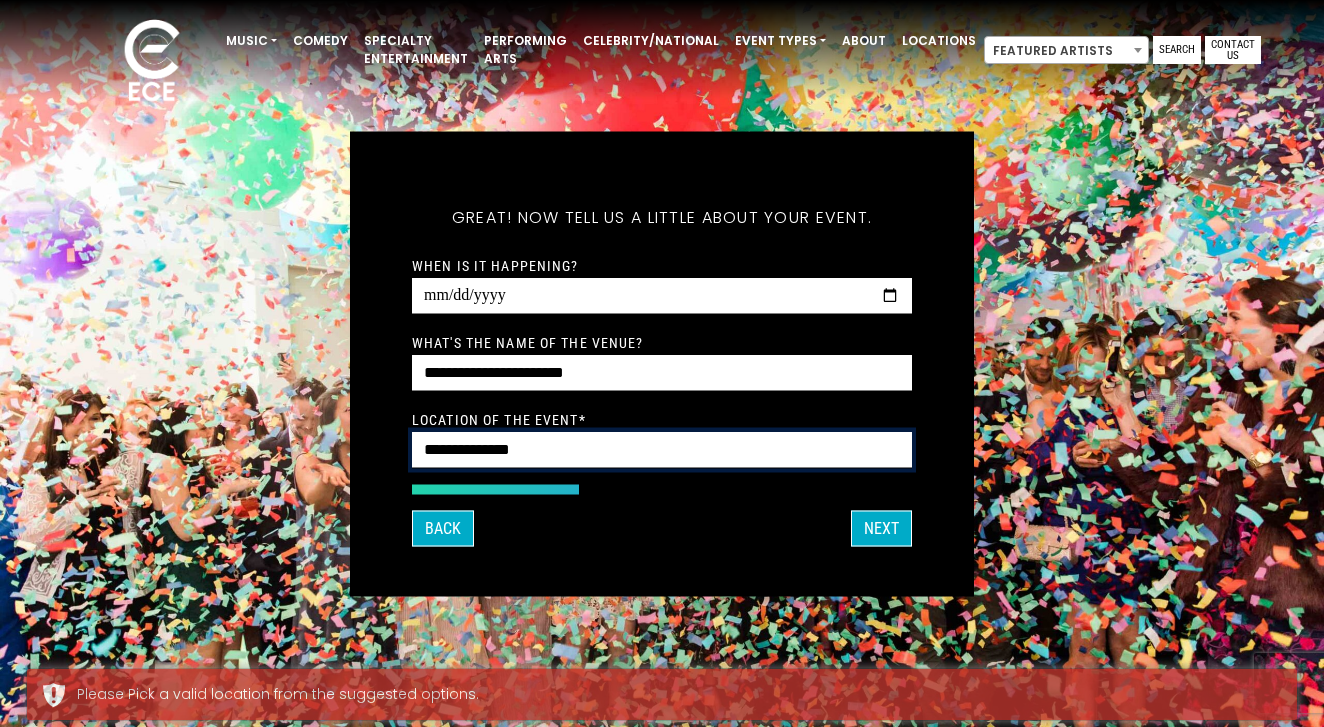 click on "**********" at bounding box center (662, 449) 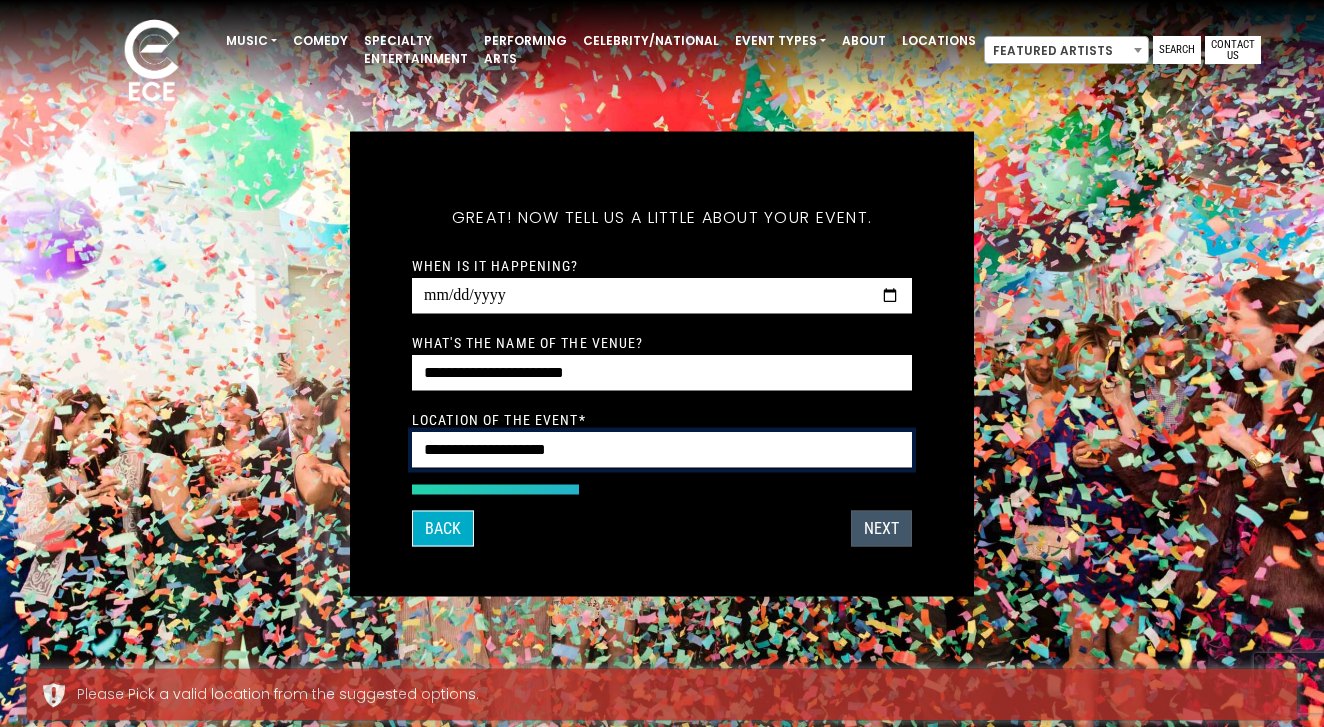 type on "**********" 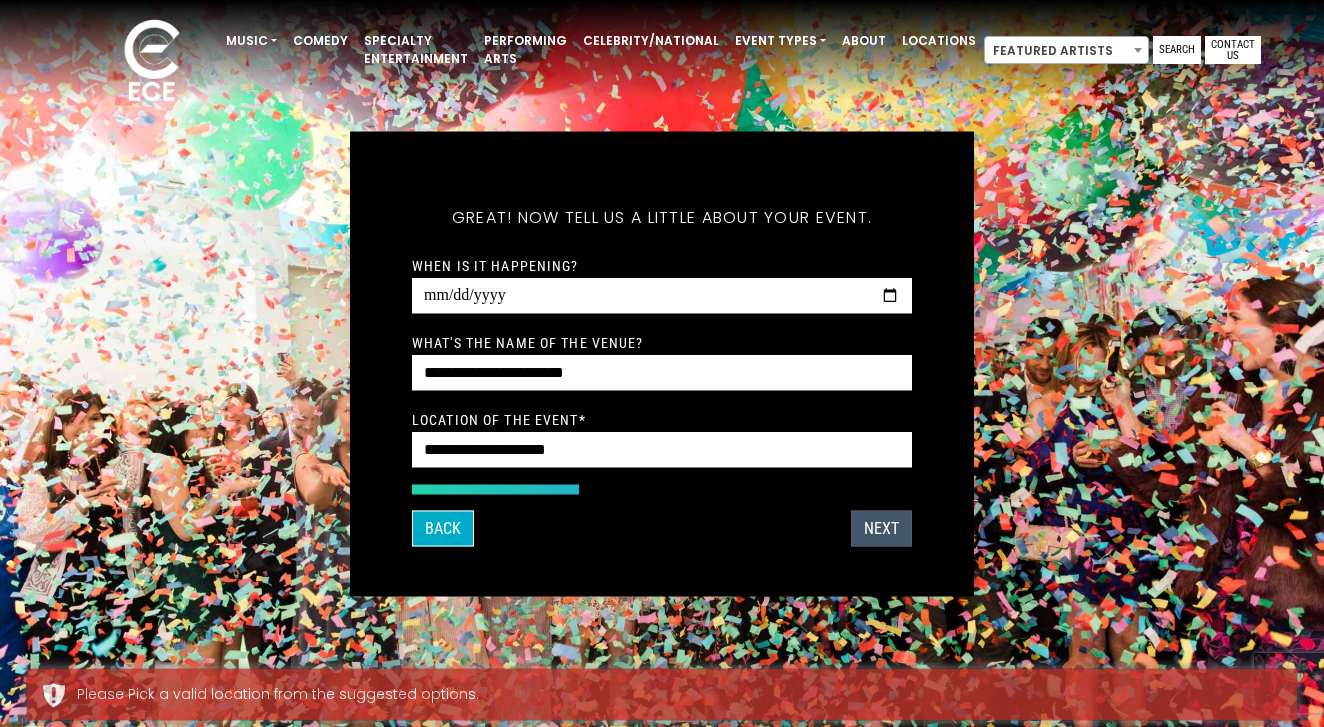 click on "Next" at bounding box center (881, 528) 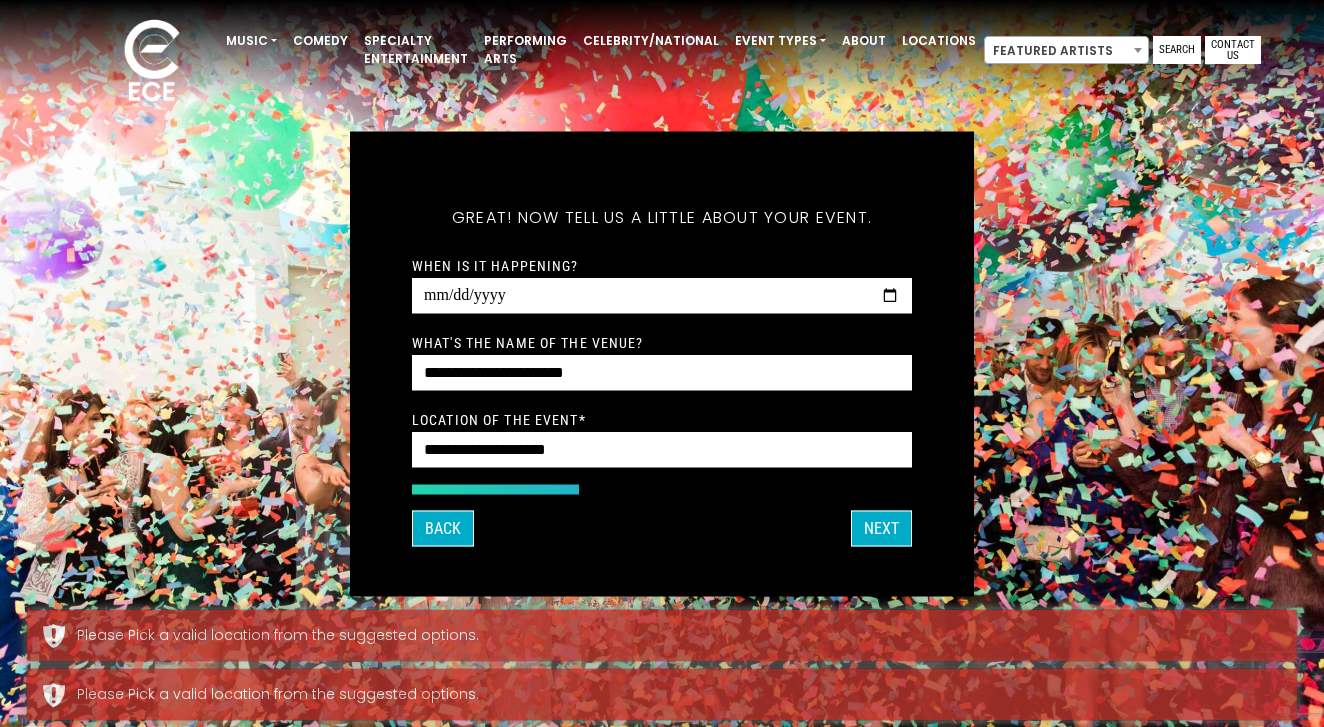 click on "What's your first and last name?
Thanks [NAME], ! What's your email and the best number to reach you at?
Great! Now tell us a little about your event.
What kind of event is it?
Let's get some names for the wedding:
Which artists so far have caught your eye?
*" at bounding box center (662, 363) 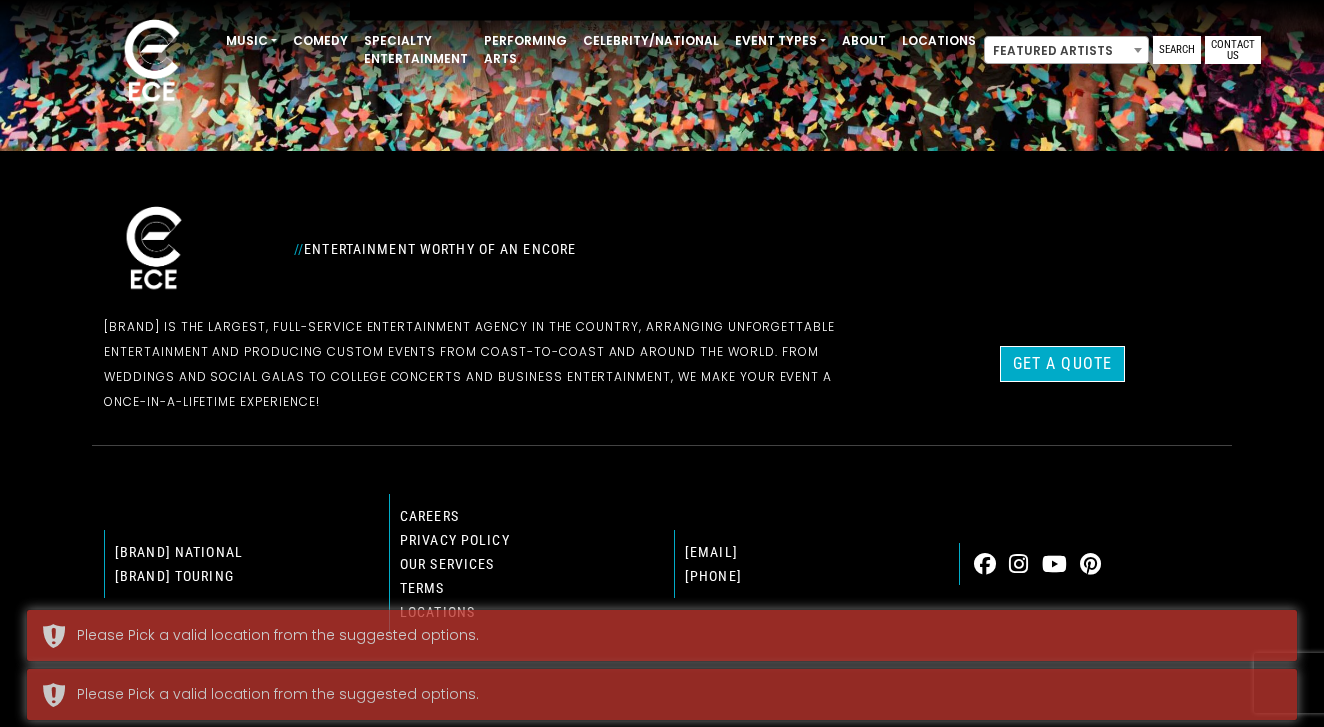 scroll, scrollTop: 576, scrollLeft: 0, axis: vertical 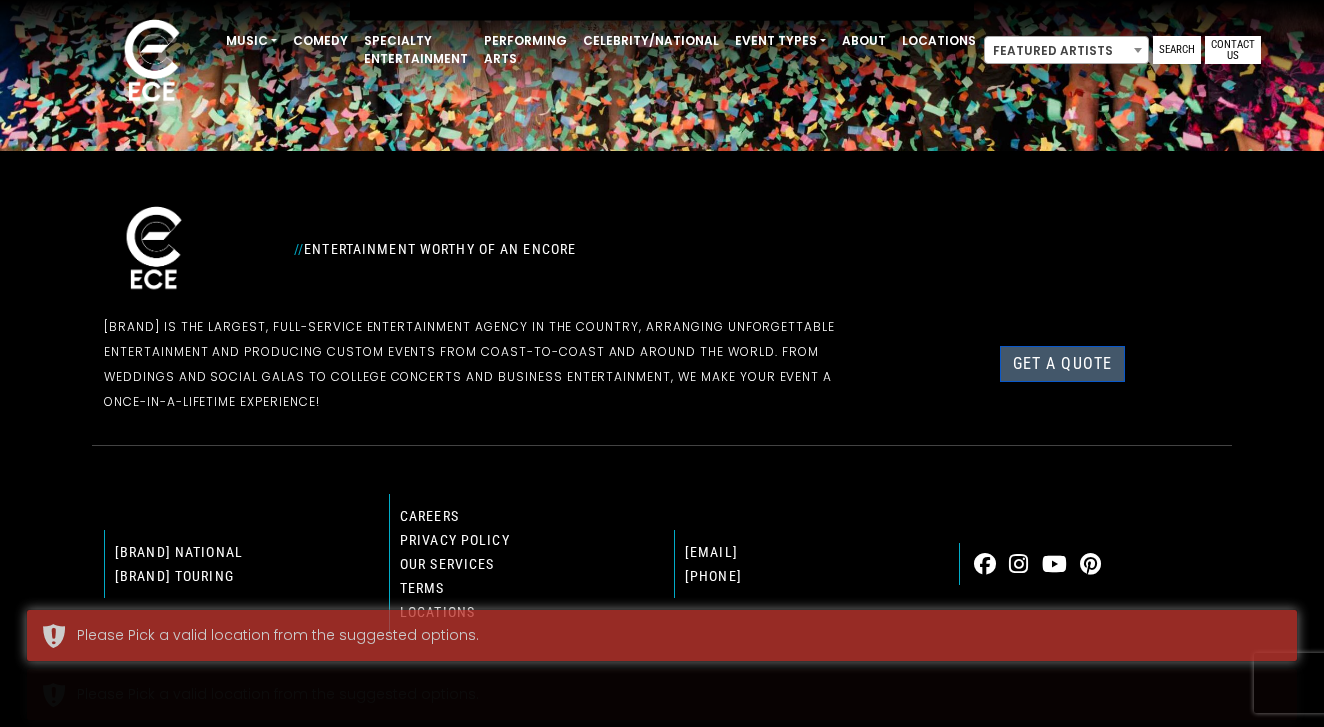 click on "Get a Quote" at bounding box center [1062, 364] 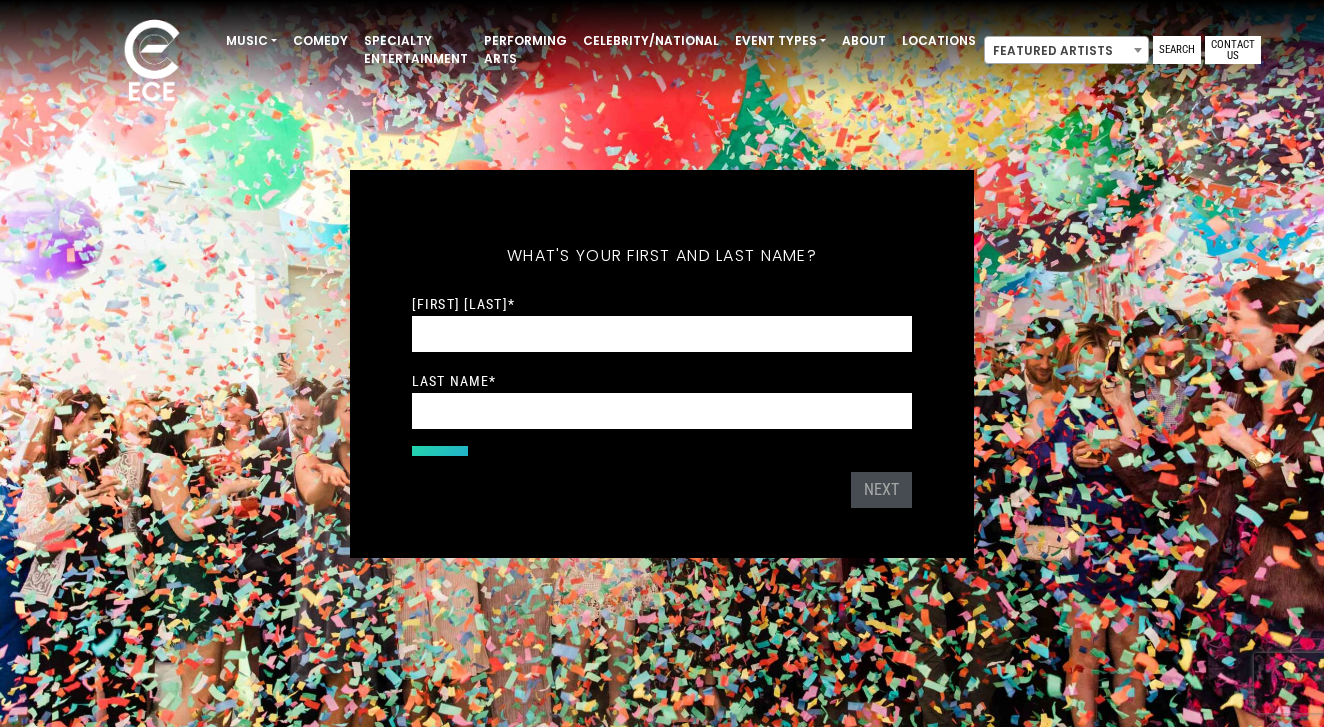 scroll, scrollTop: 0, scrollLeft: 0, axis: both 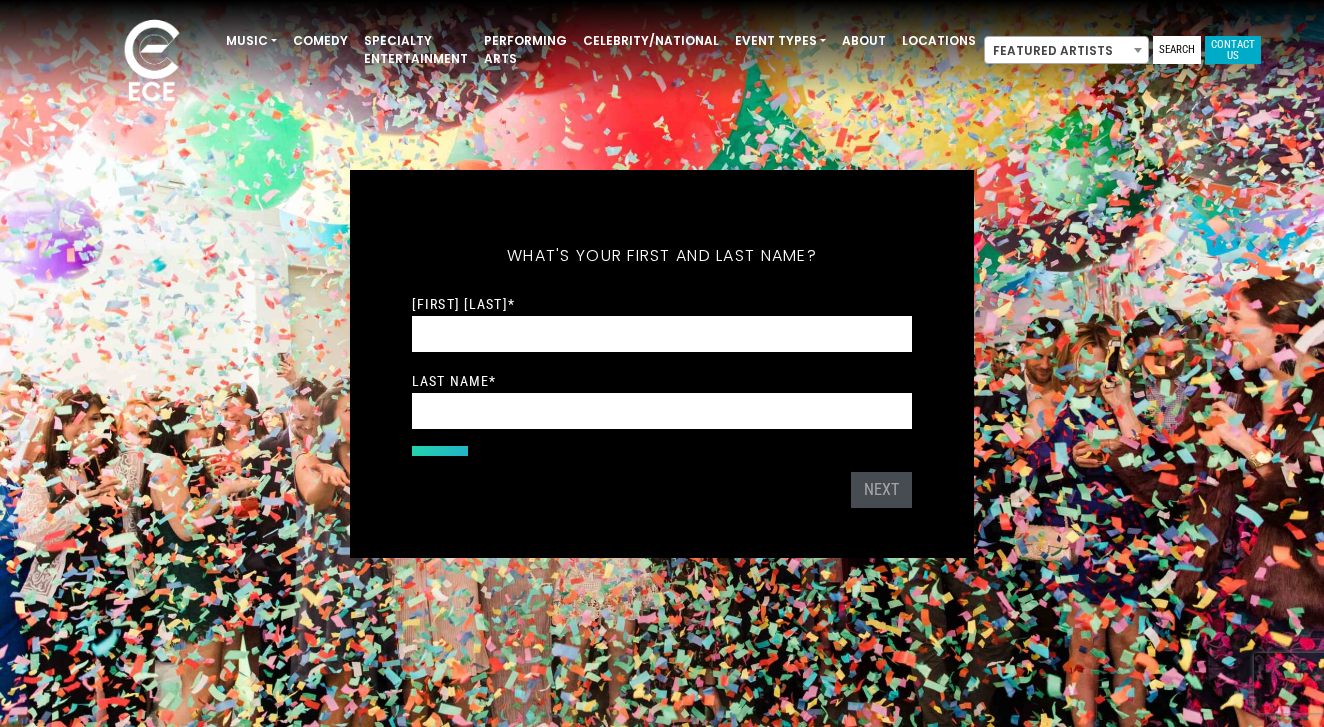 click on "Contact Us" at bounding box center (1233, 50) 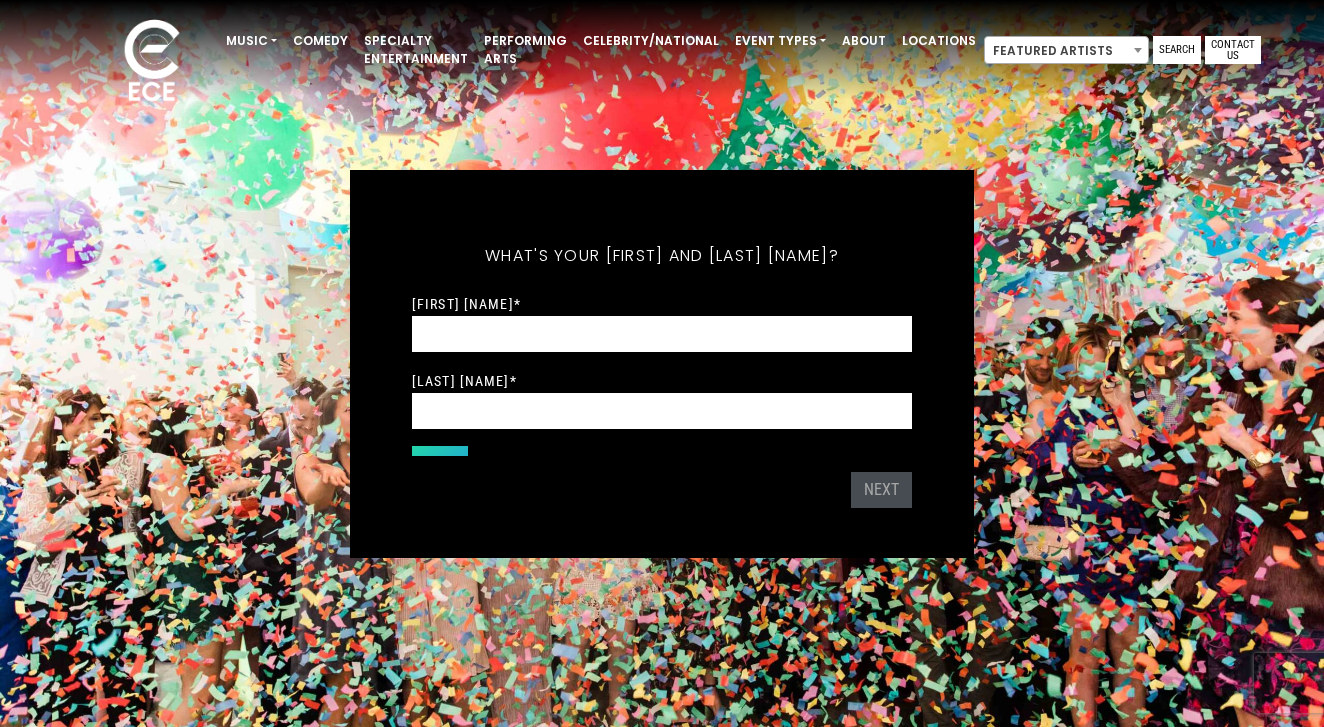 scroll, scrollTop: 0, scrollLeft: 0, axis: both 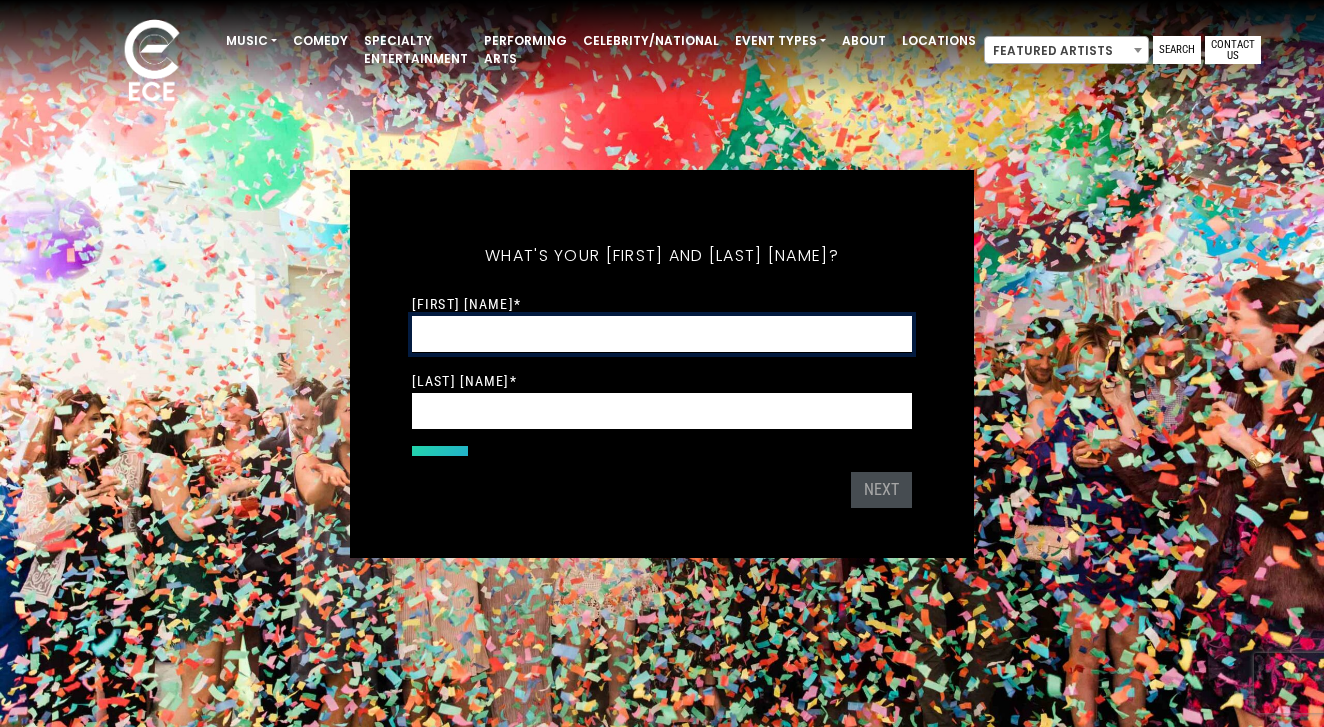click on "[FIRST] Name *" at bounding box center [662, 334] 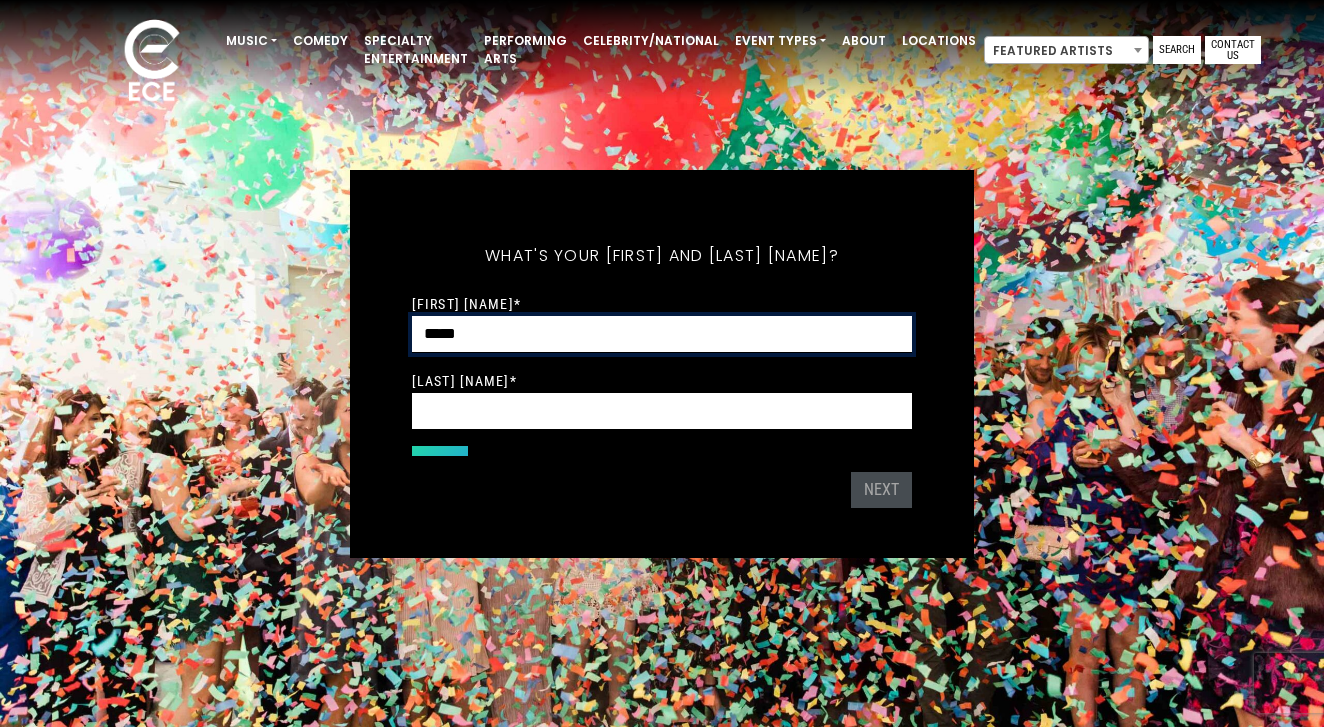 type on "*****" 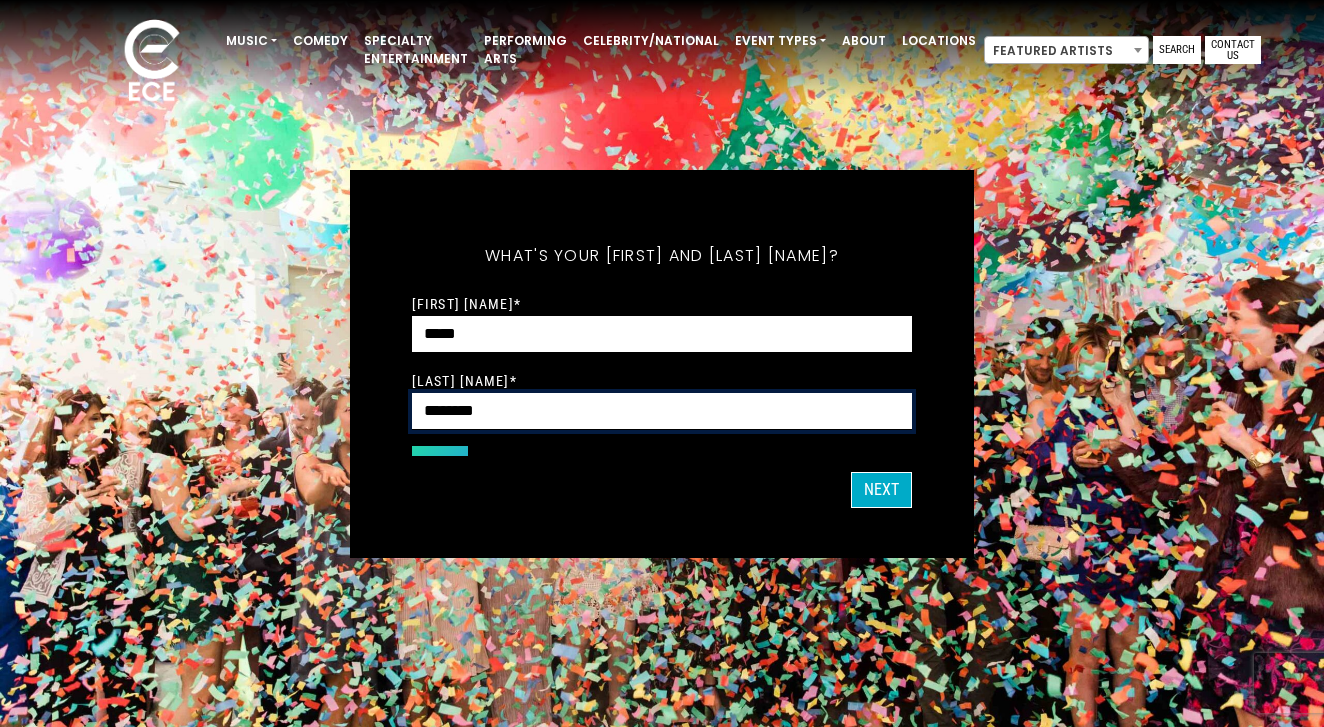 type on "********" 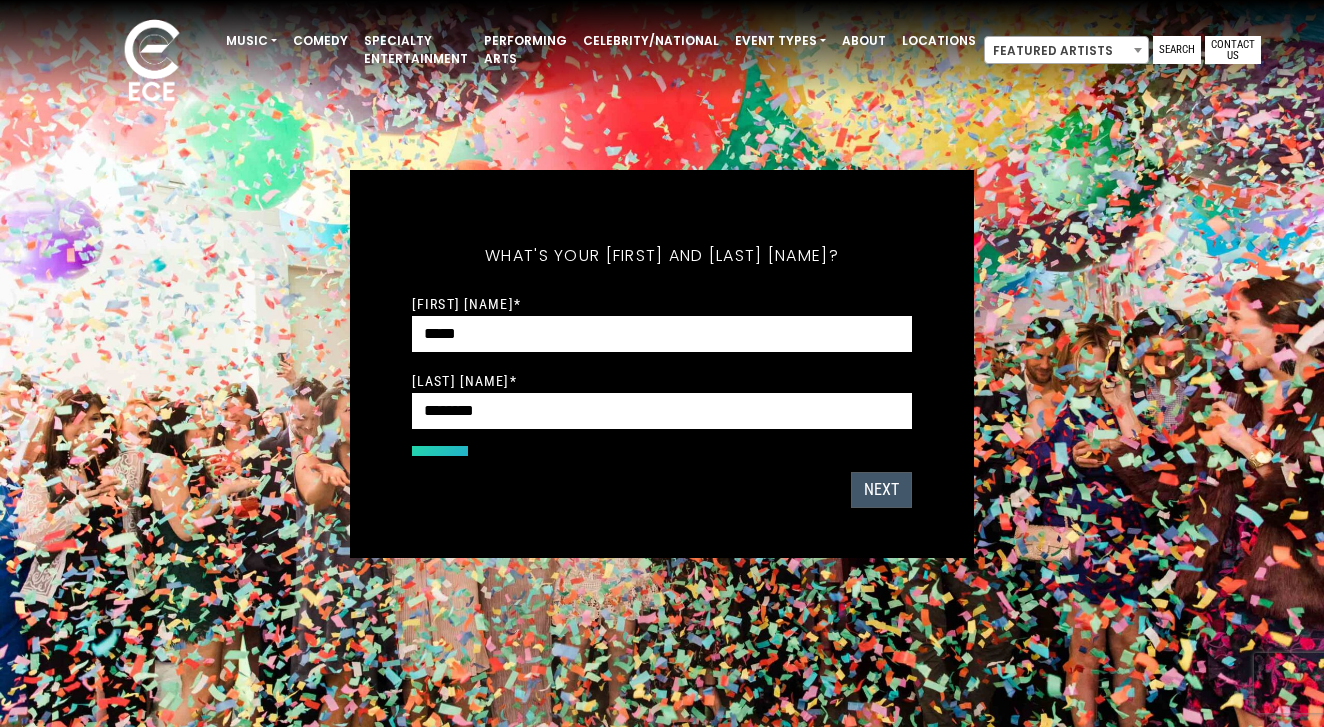 drag, startPoint x: 804, startPoint y: 326, endPoint x: 891, endPoint y: 486, distance: 182.12358 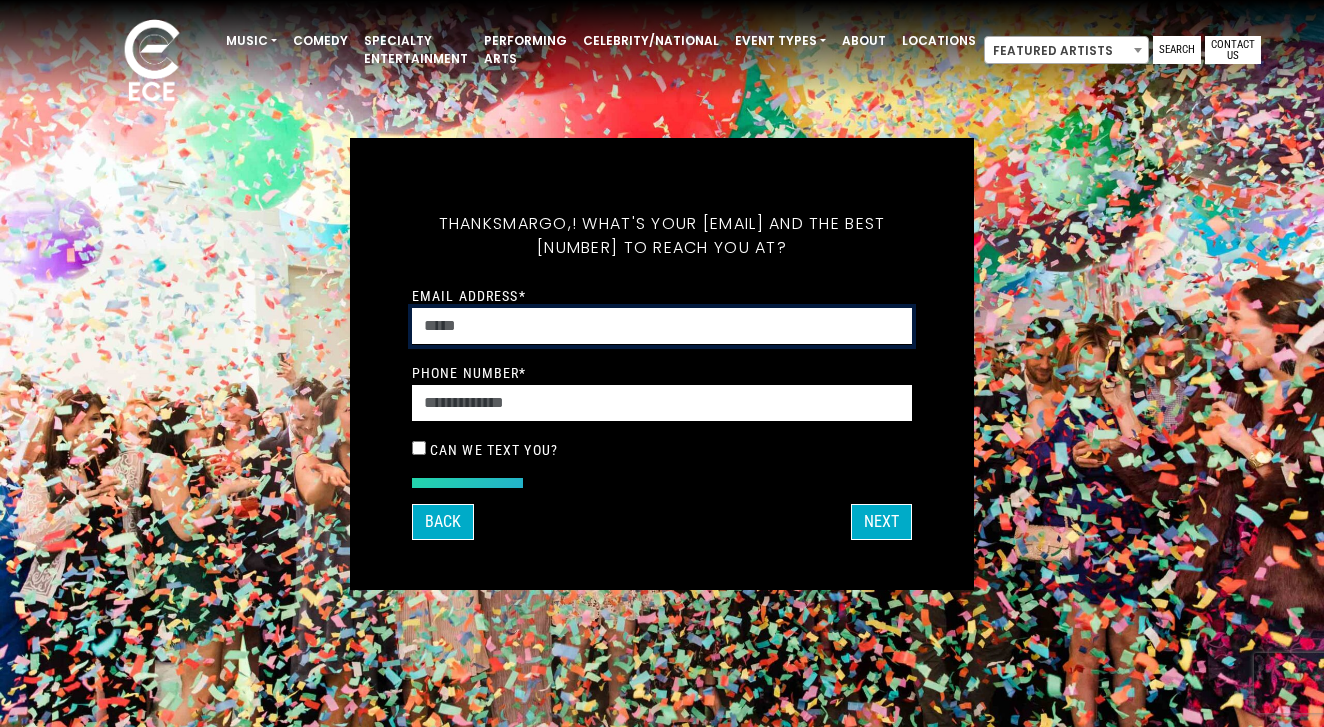 click on "Email Address *" at bounding box center (662, 326) 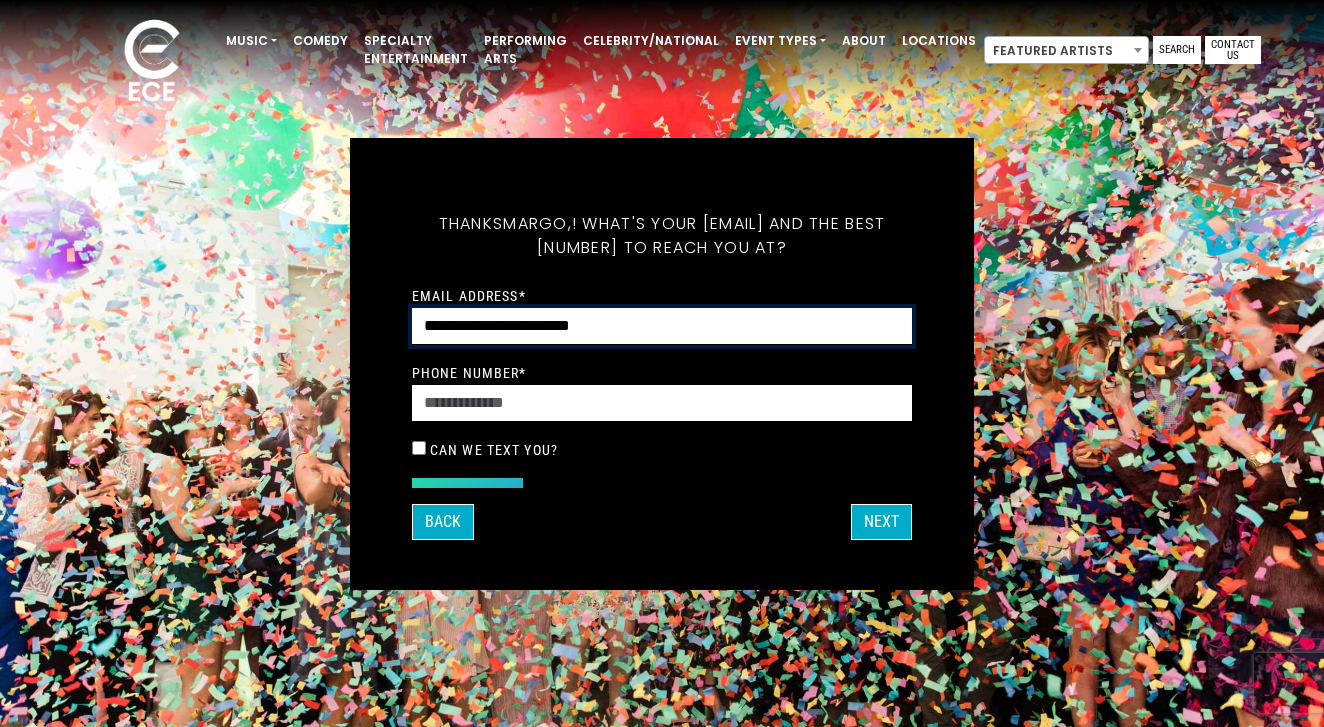 type on "**********" 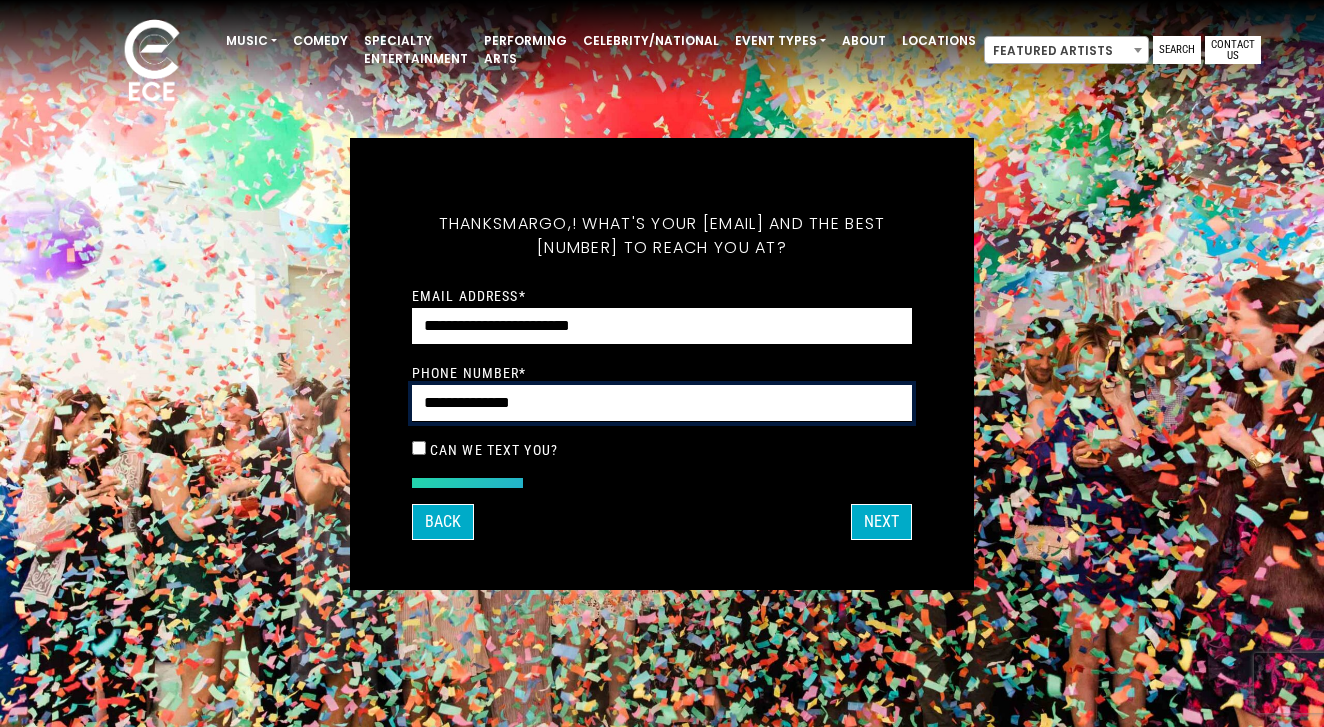type on "**********" 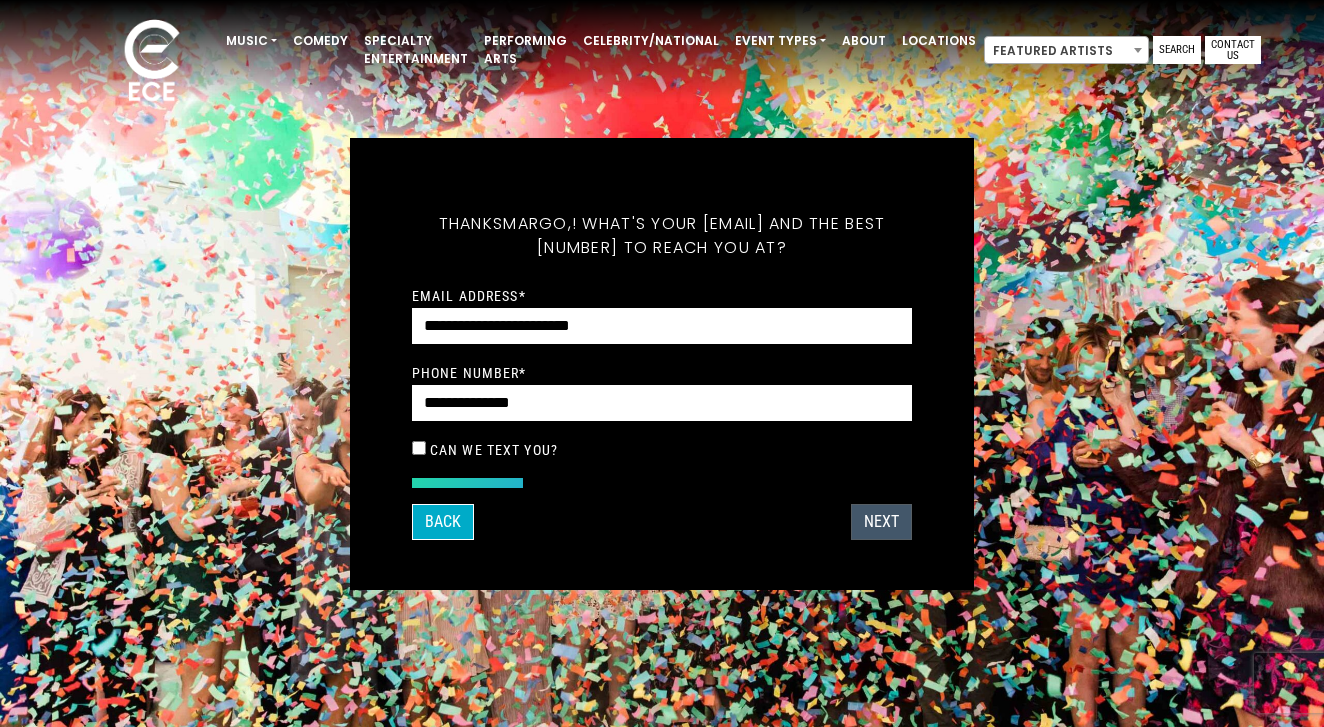 click on "Next" at bounding box center [881, 522] 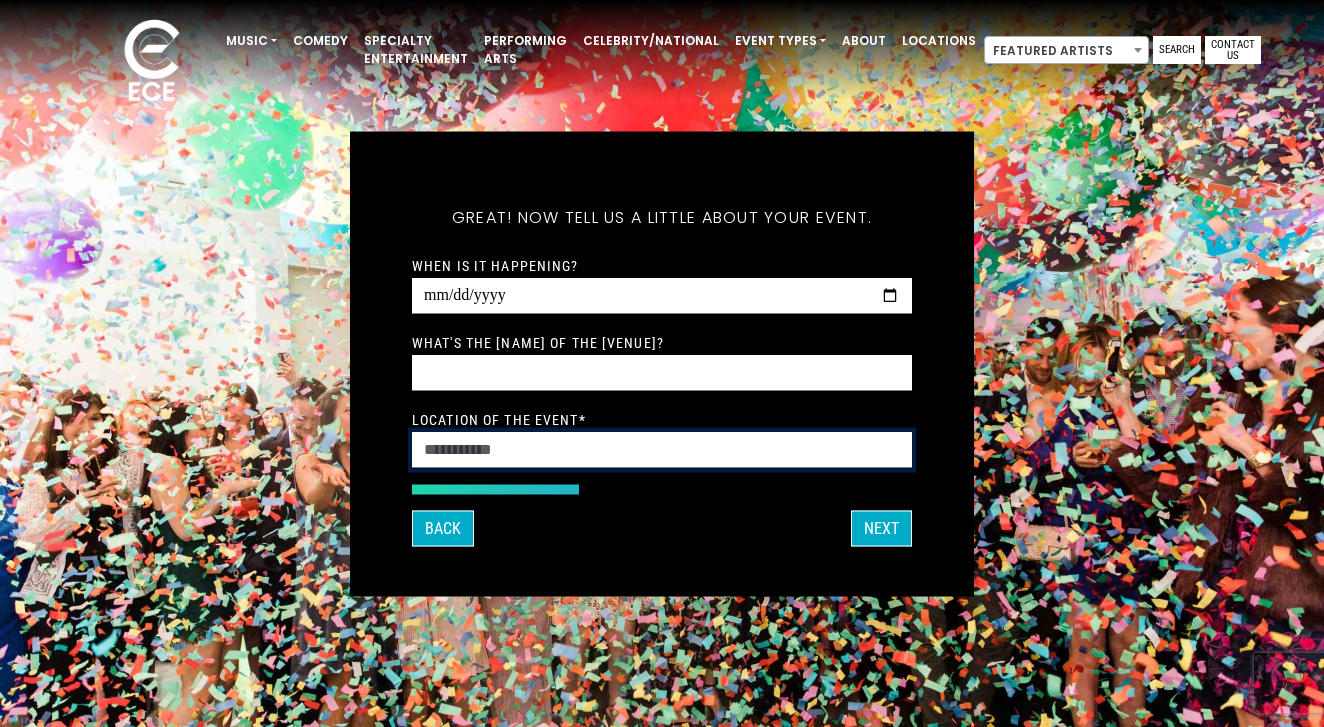 click on "Location of the event *" at bounding box center [662, 449] 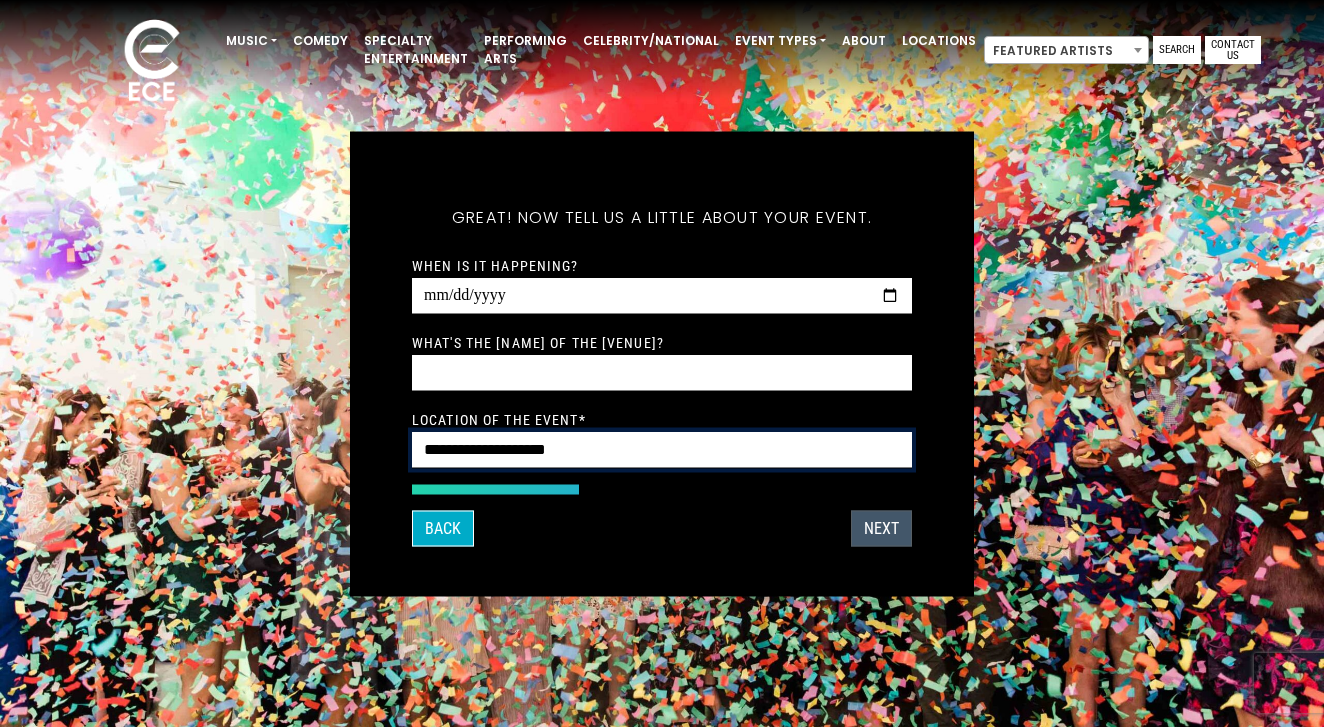 type on "**********" 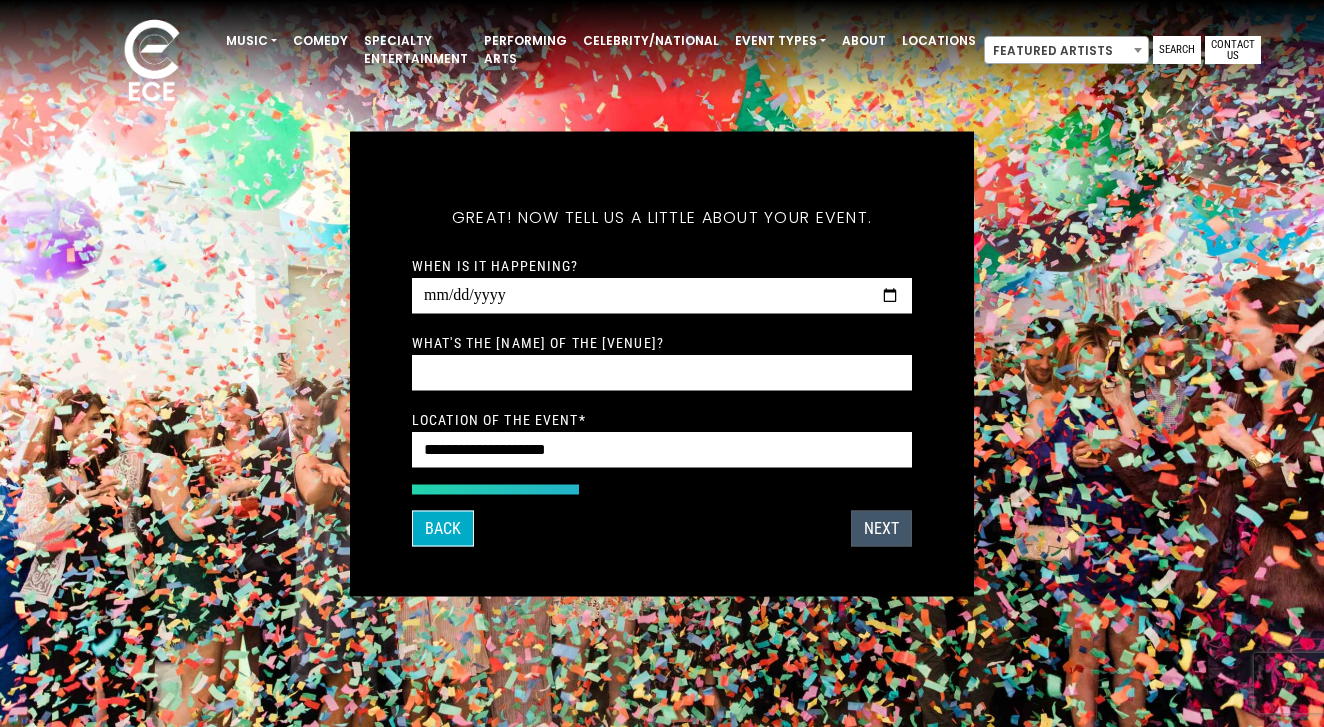 click on "Next" at bounding box center (881, 528) 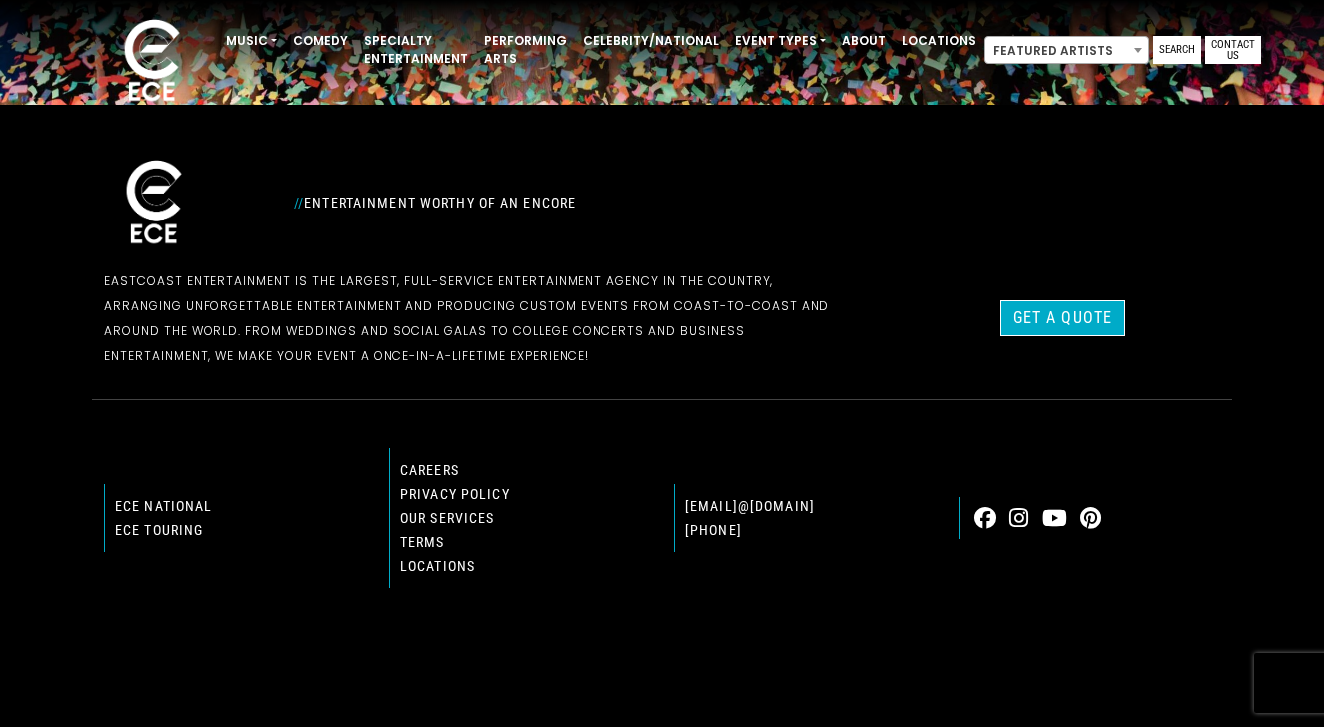 scroll, scrollTop: 622, scrollLeft: 0, axis: vertical 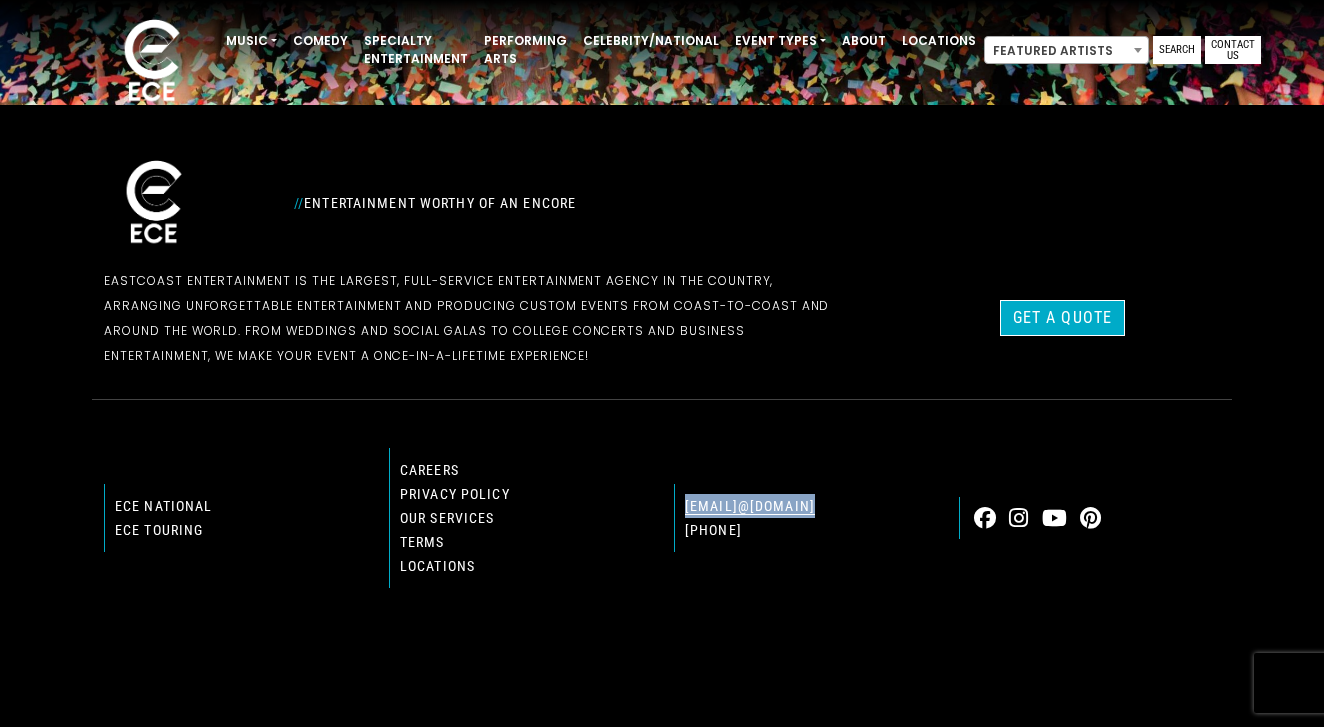 drag, startPoint x: 832, startPoint y: 507, endPoint x: 685, endPoint y: 511, distance: 147.05441 